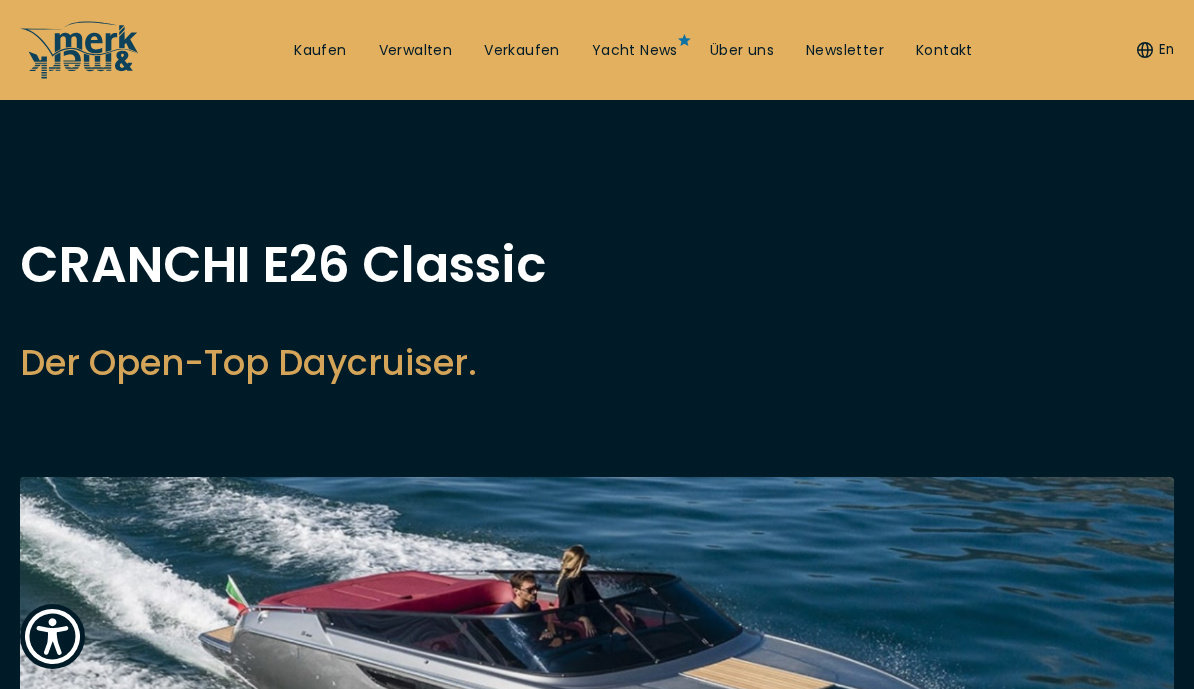 scroll, scrollTop: 0, scrollLeft: 0, axis: both 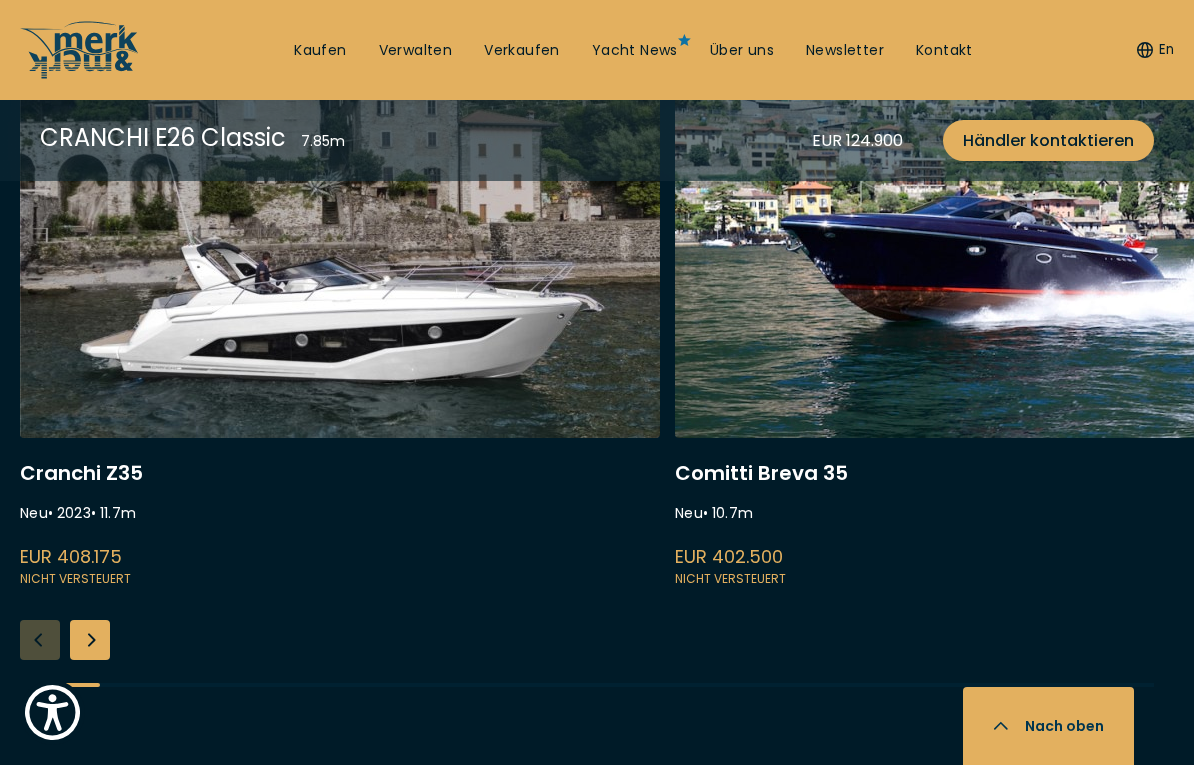 click at bounding box center (995, 324) 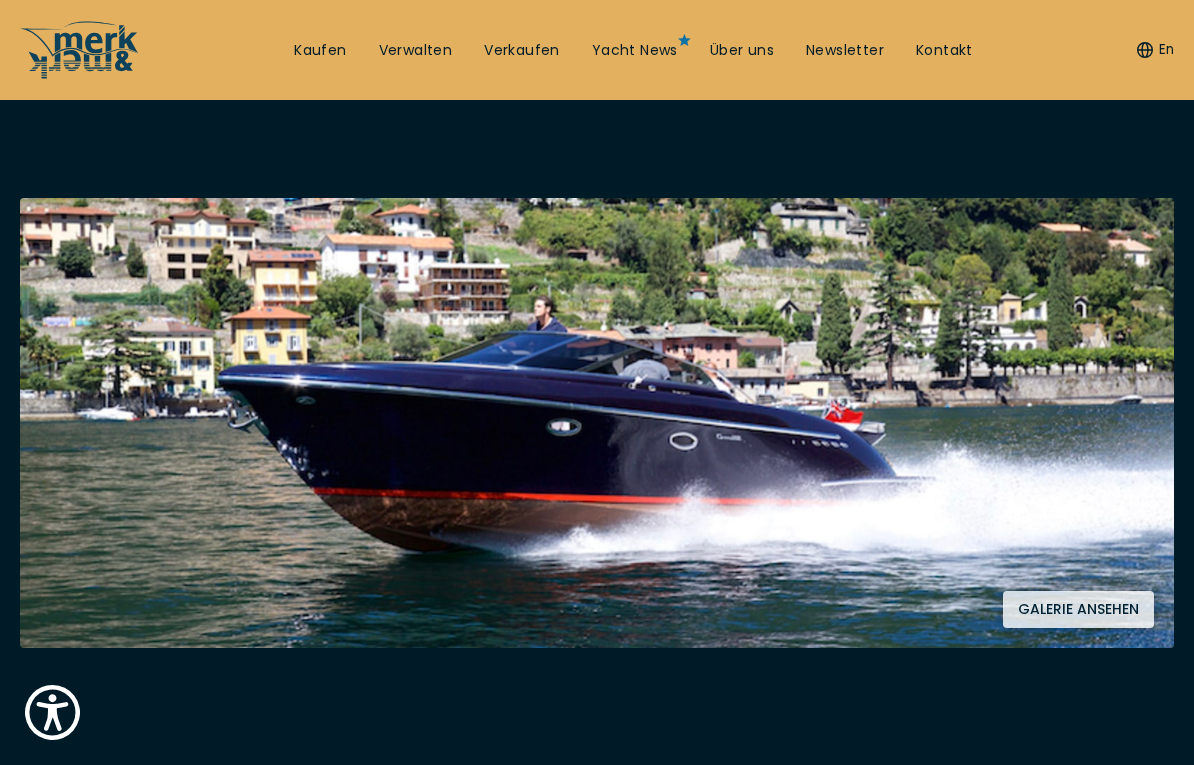 scroll, scrollTop: 296, scrollLeft: 0, axis: vertical 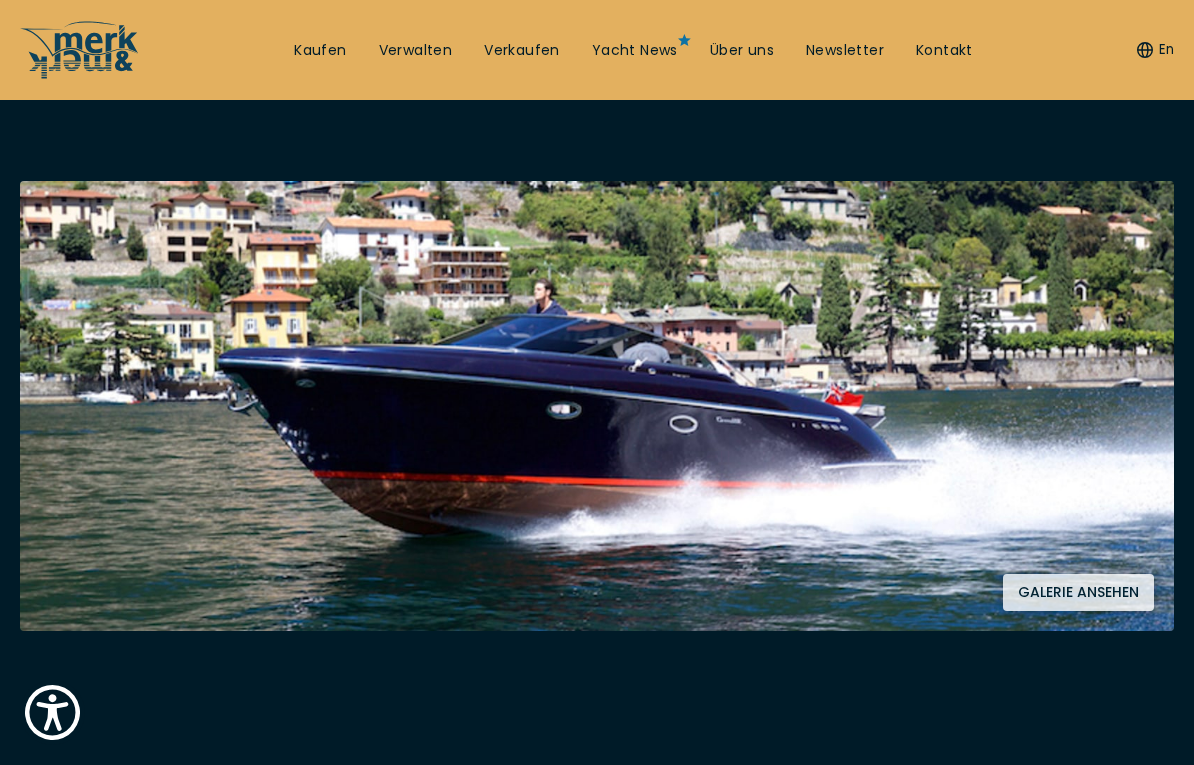 click on "Galerie ansehen" at bounding box center (1078, 592) 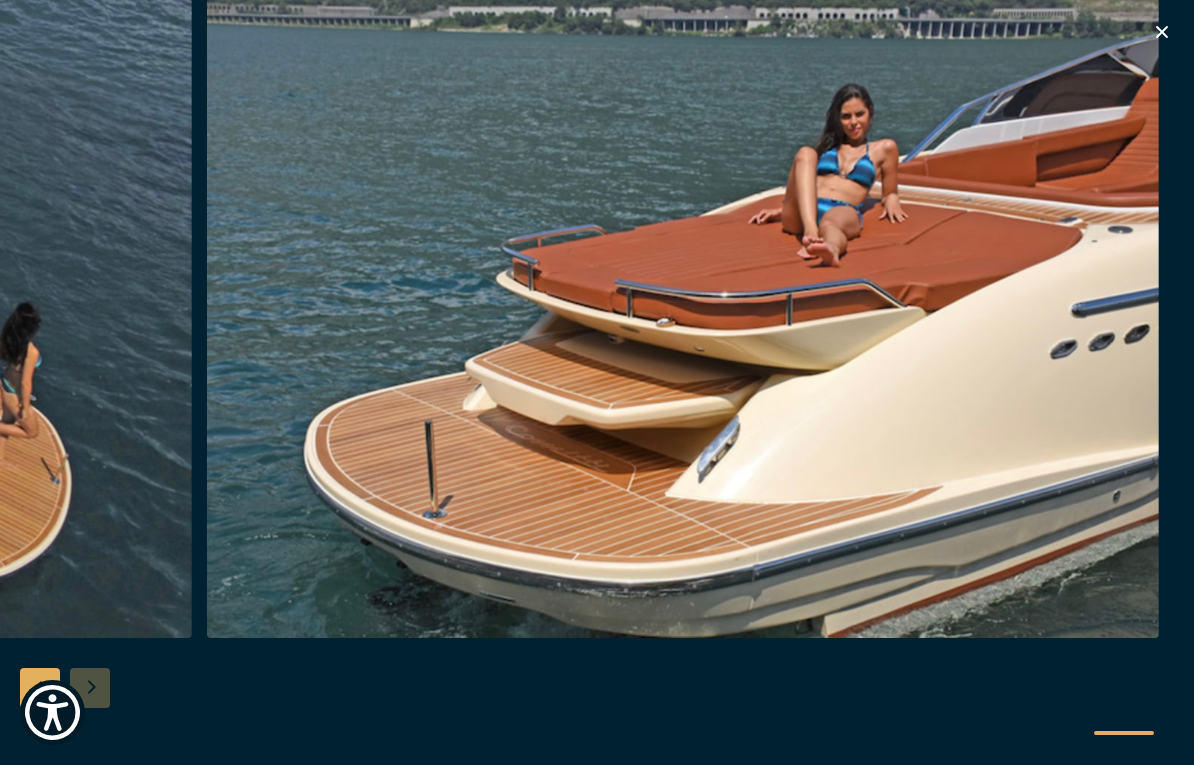 click 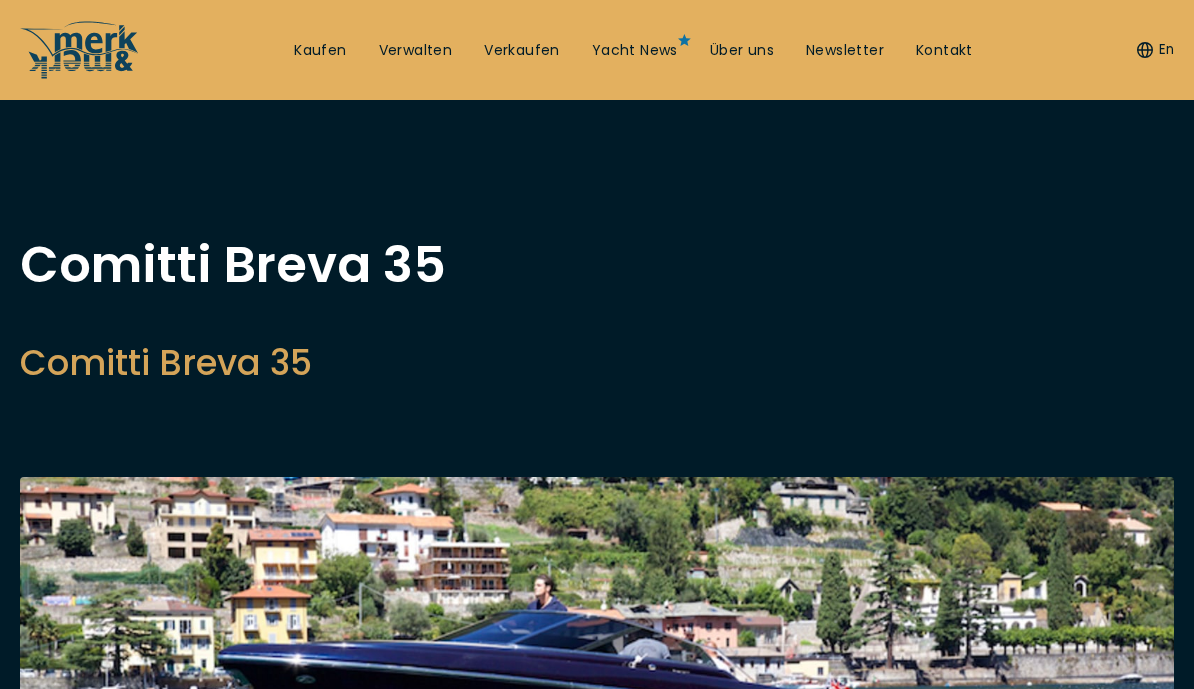scroll, scrollTop: 62, scrollLeft: 0, axis: vertical 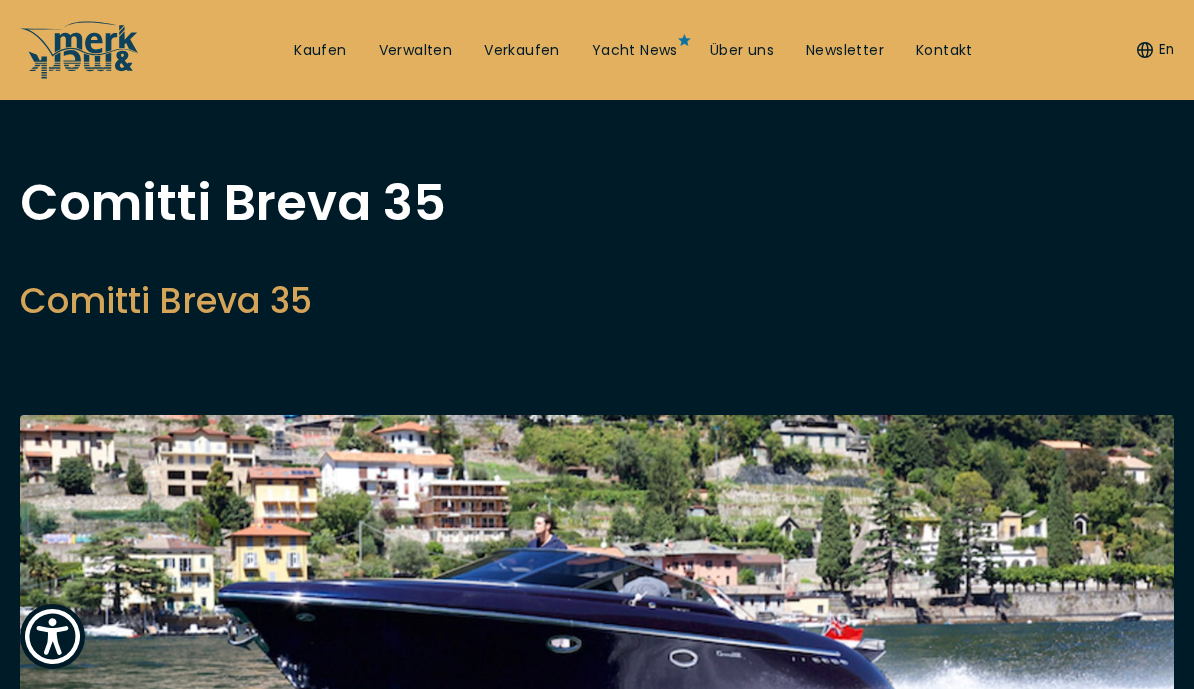 click on "Verkaufen" at bounding box center (522, 51) 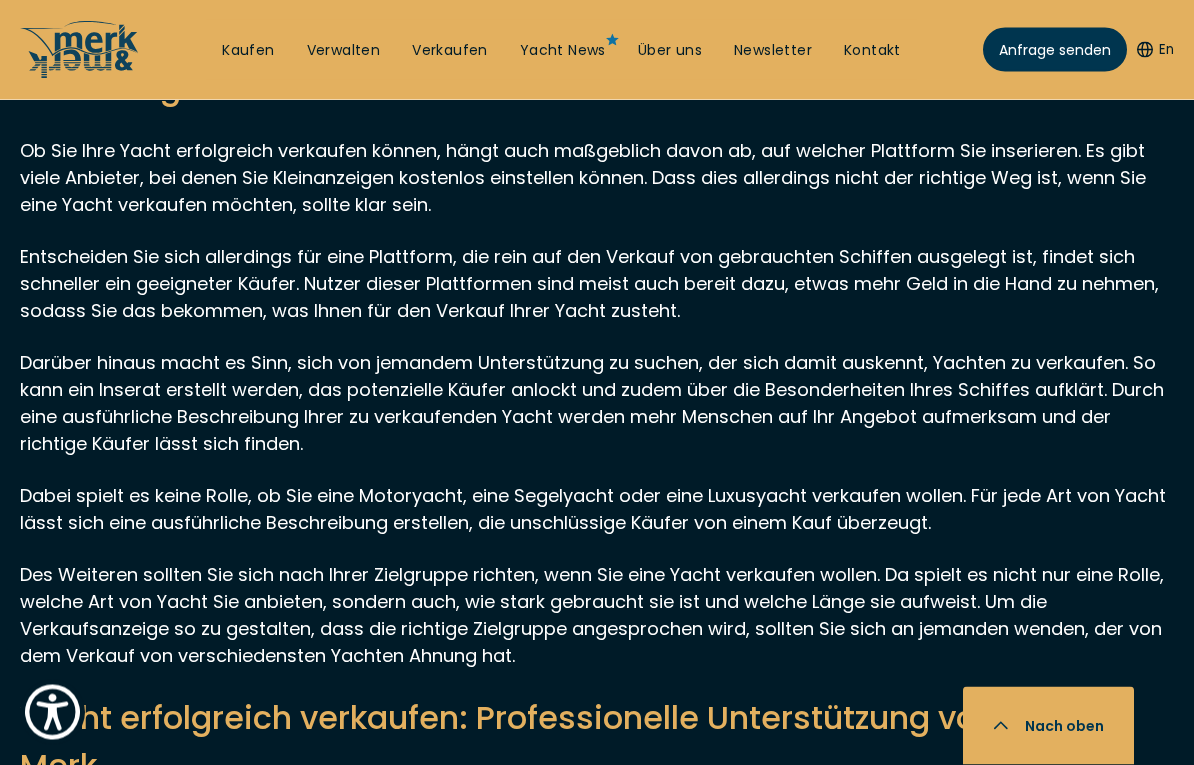 scroll, scrollTop: 6150, scrollLeft: 0, axis: vertical 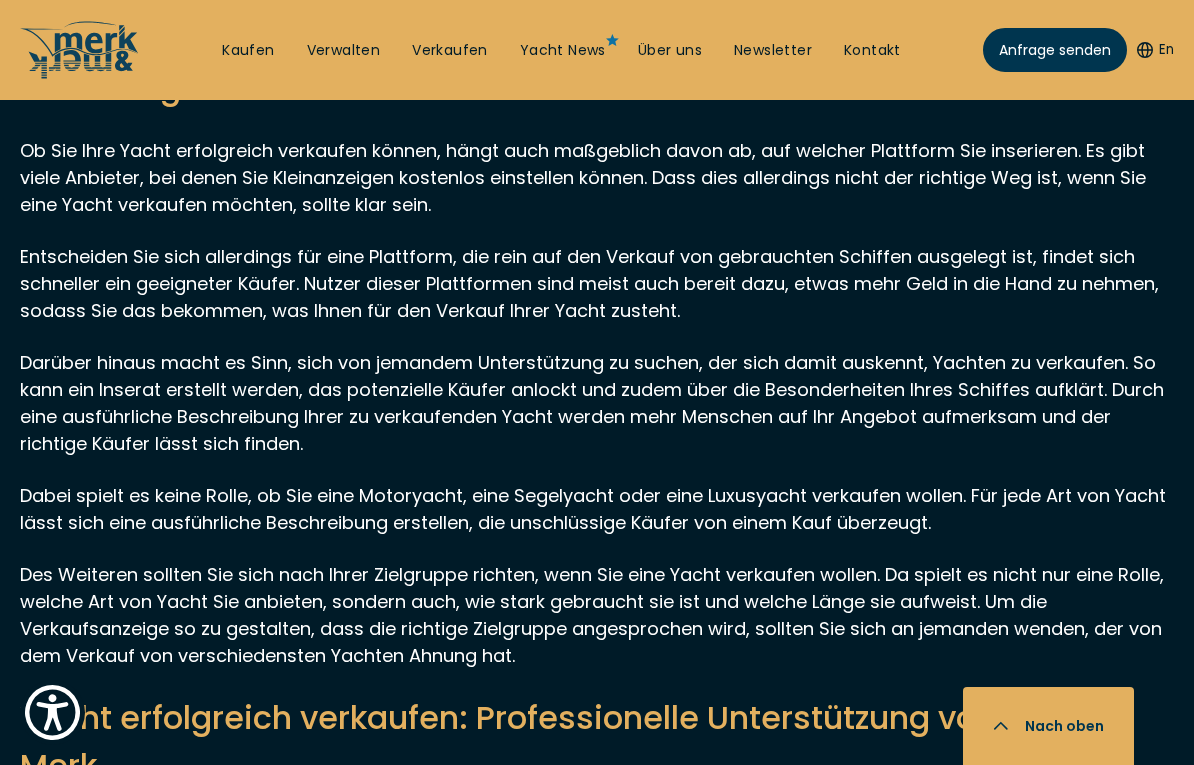 click on "Kaufen Verwalten Verkaufen Yacht News  Über uns Newsletter Kontakt Senden Sie uns Ihre Anfrage" at bounding box center (561, 50) 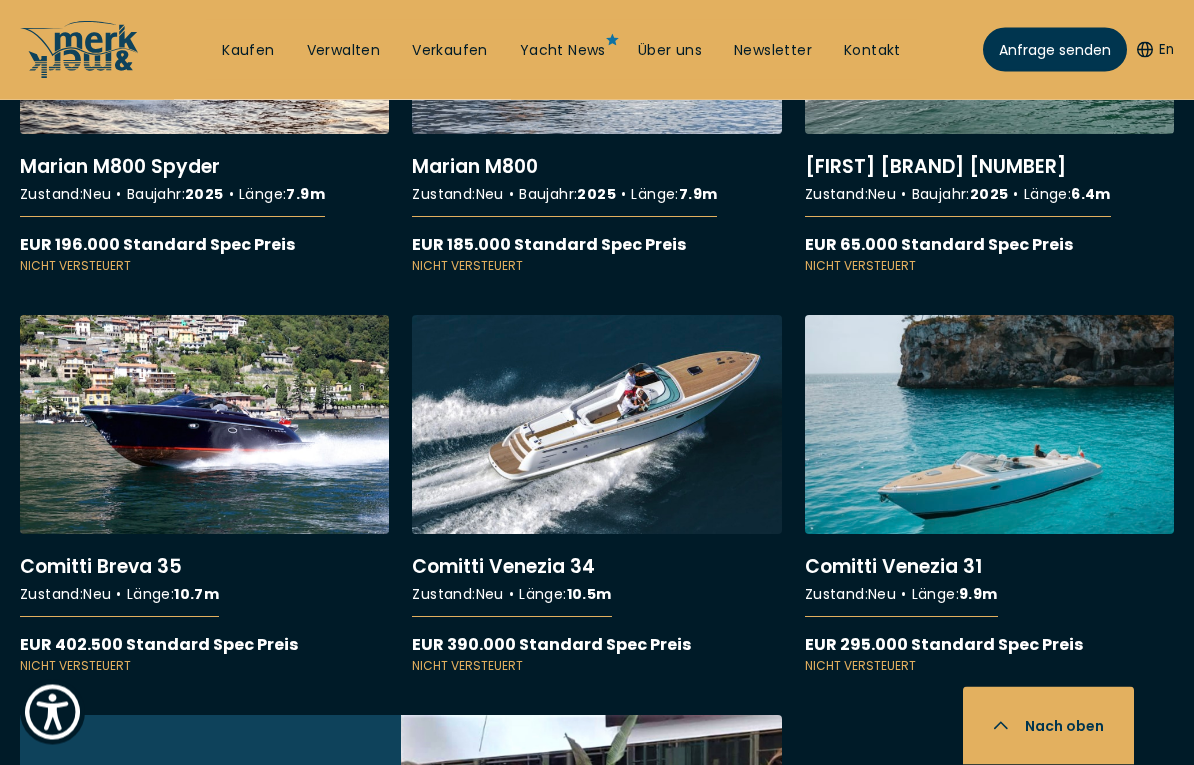 scroll, scrollTop: 6219, scrollLeft: 0, axis: vertical 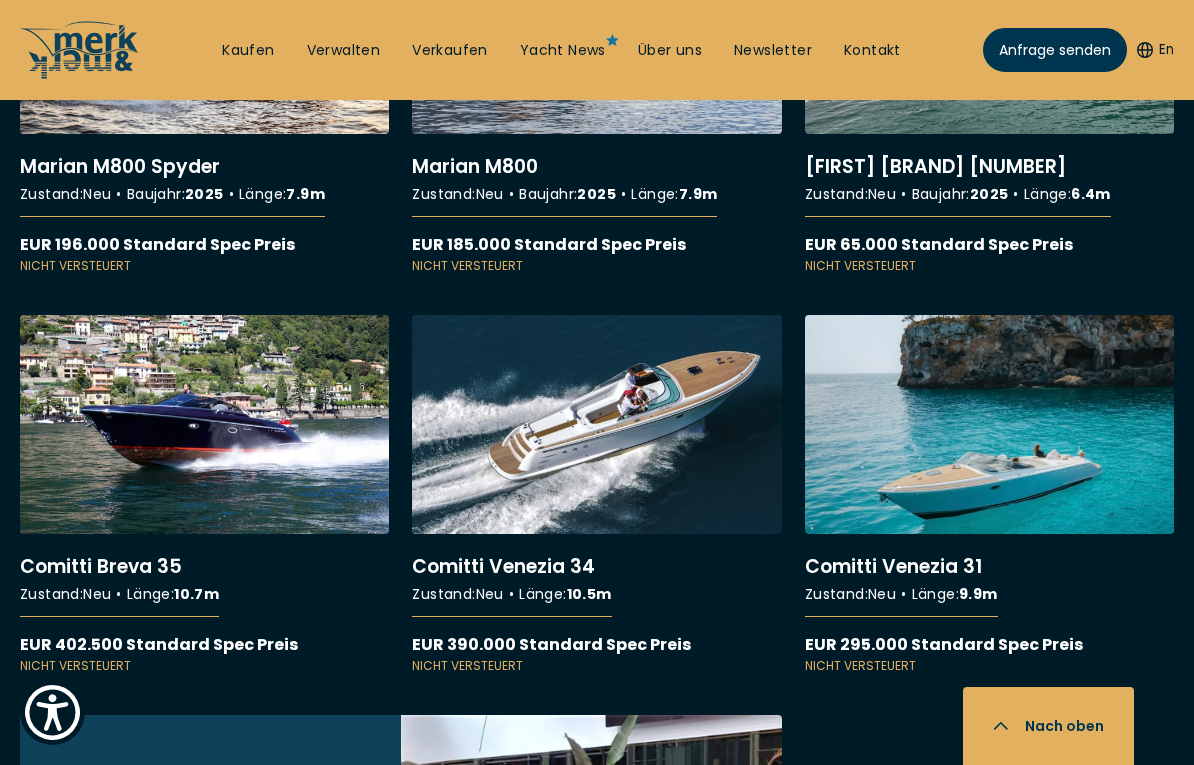 click on "More details about  Marian M800" at bounding box center (596, 95) 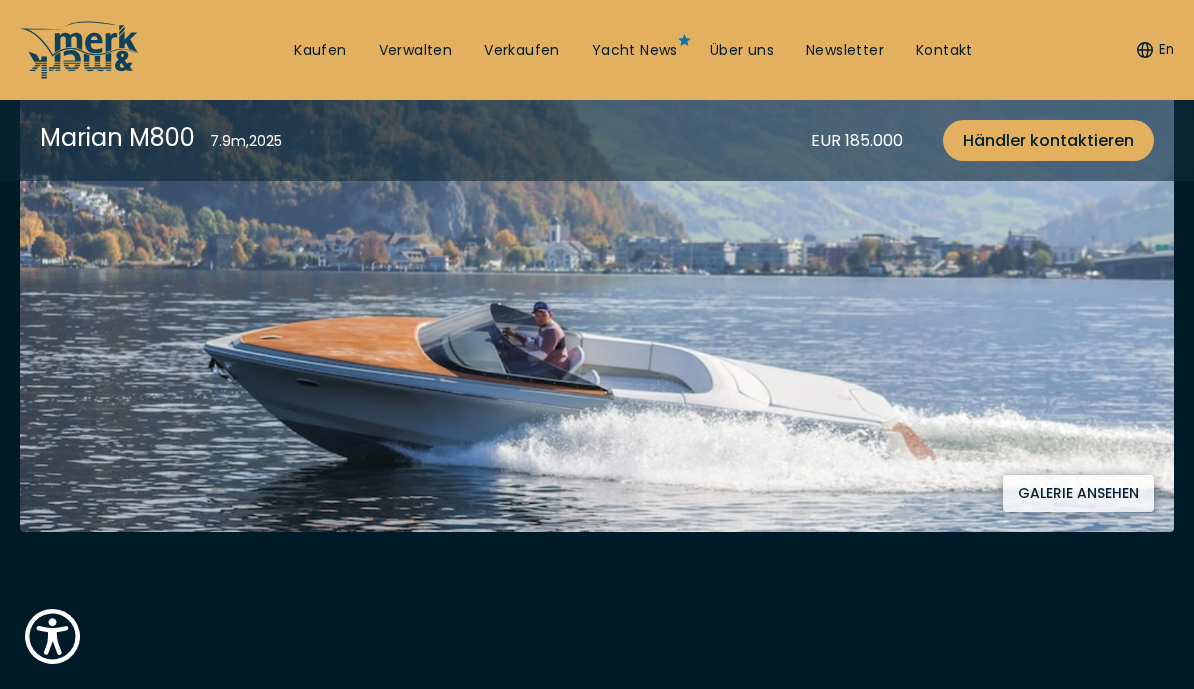 scroll, scrollTop: 380, scrollLeft: 0, axis: vertical 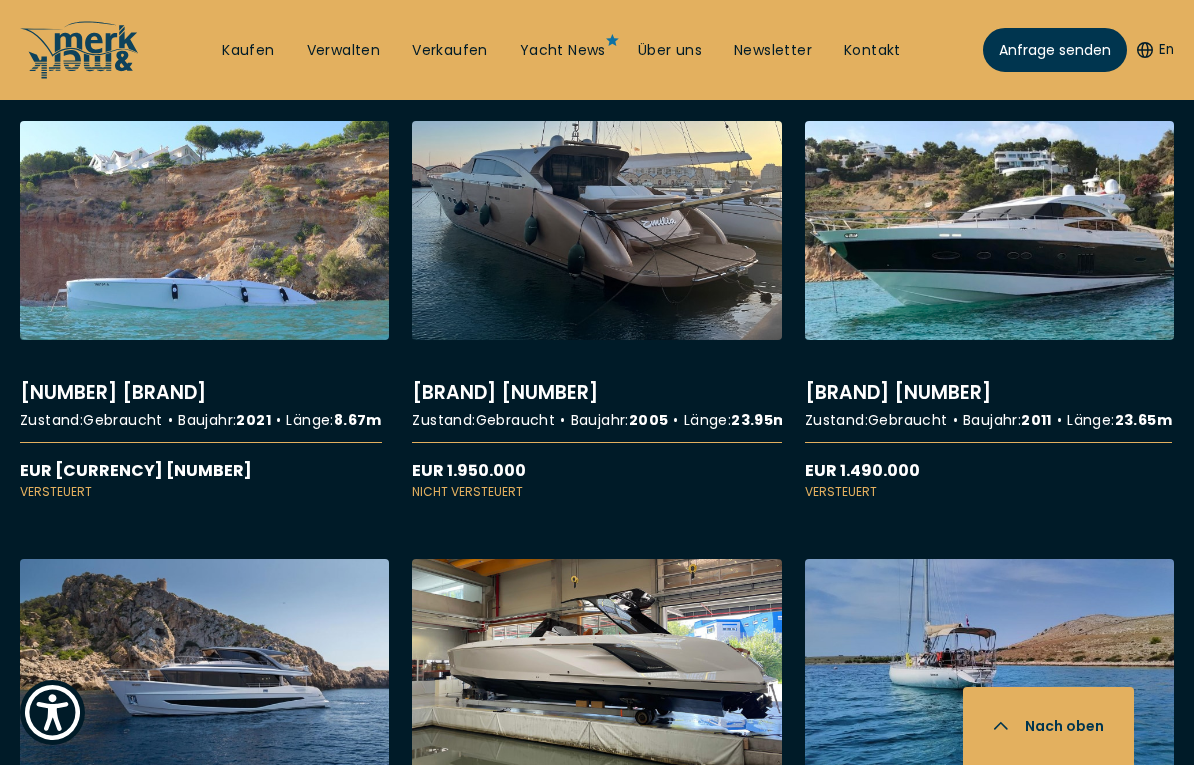 click on "More details about  858 Fantom" at bounding box center (204, 311) 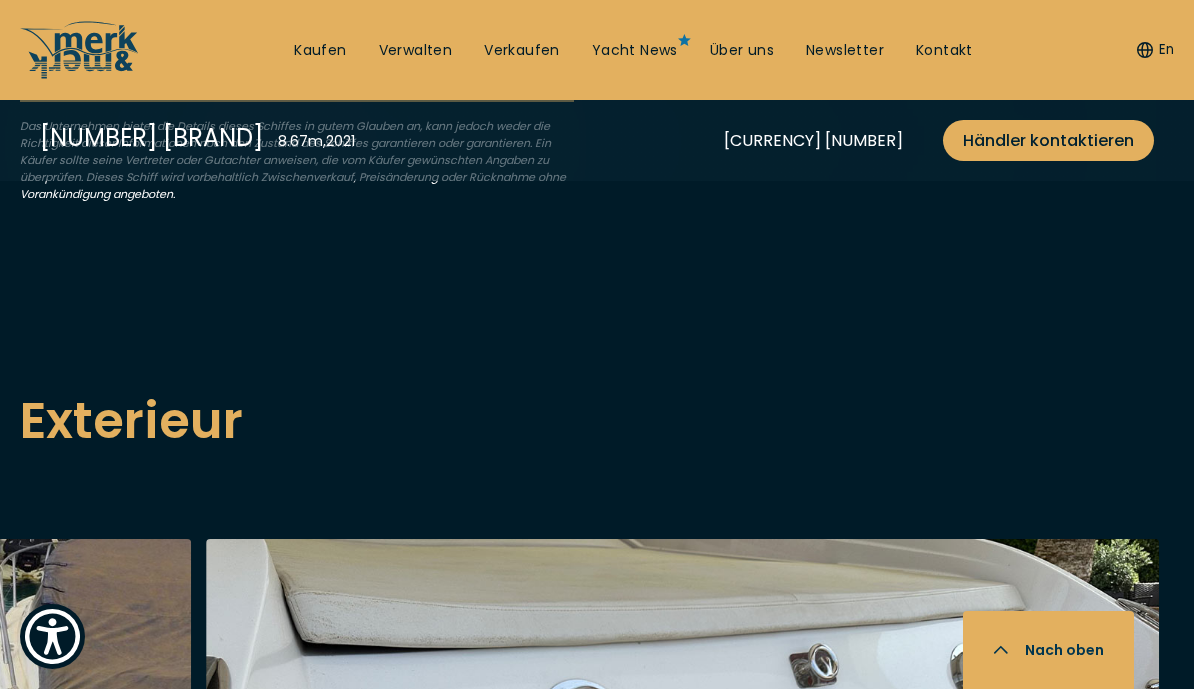 scroll, scrollTop: 1858, scrollLeft: 0, axis: vertical 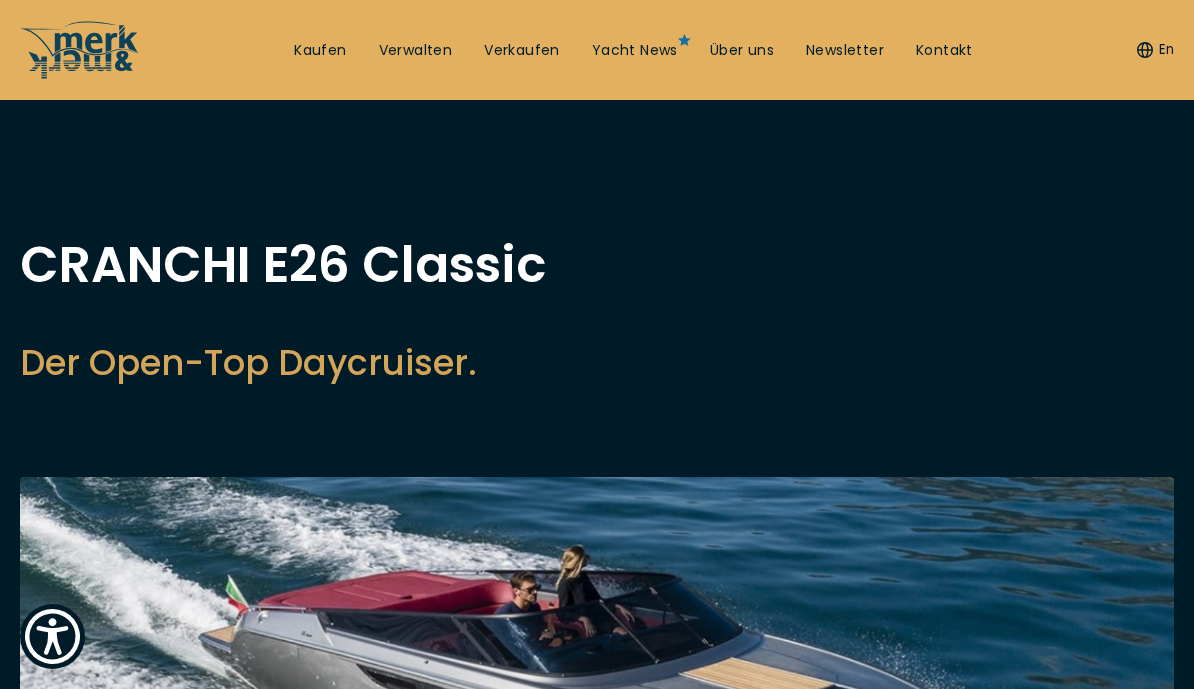 click on "Kaufen" at bounding box center (320, 51) 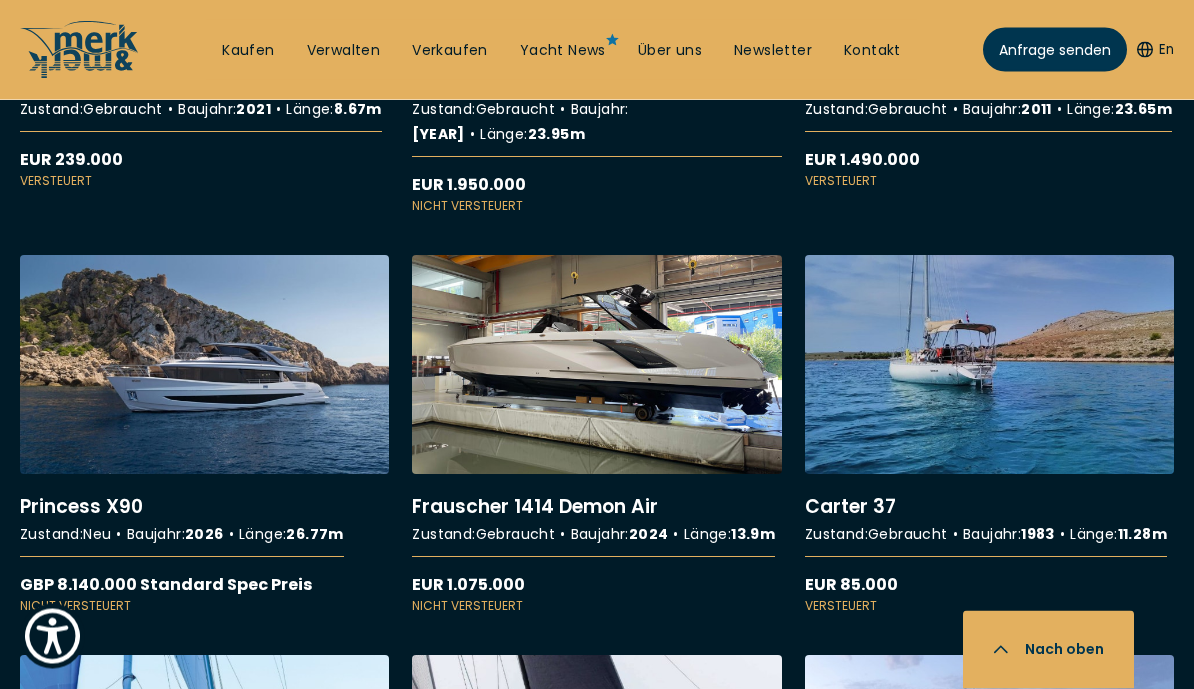 scroll, scrollTop: 3127, scrollLeft: 0, axis: vertical 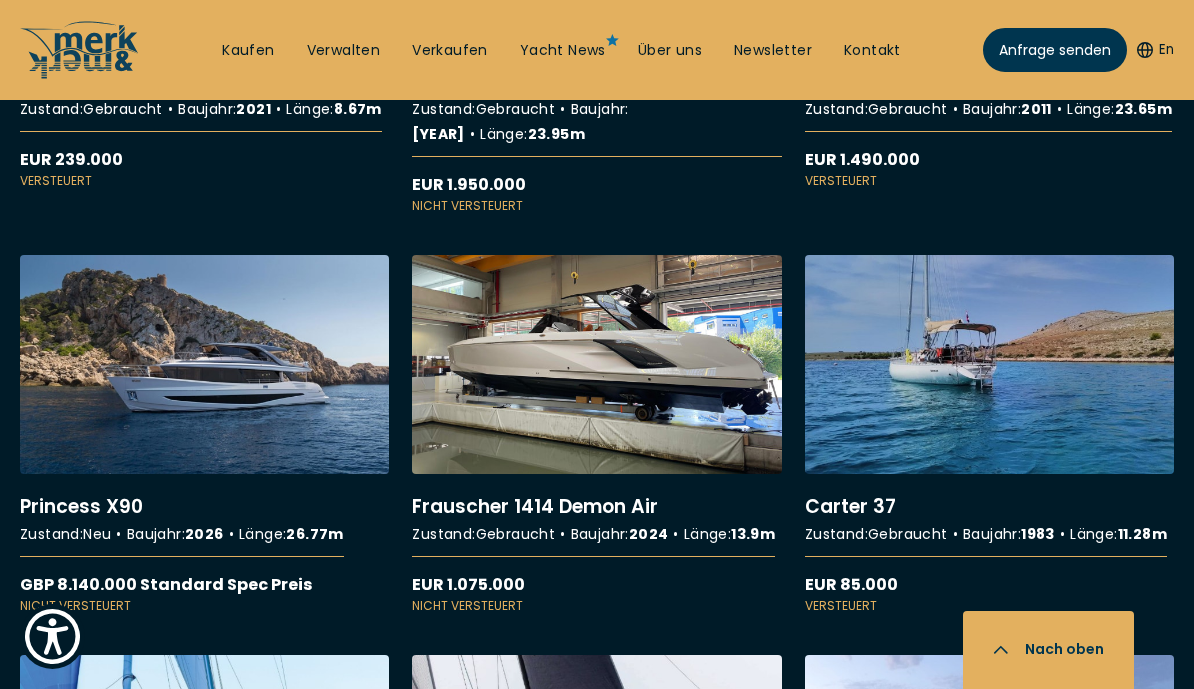 click on "More details about  Frauscher 1414 Demon Air" at bounding box center [596, 435] 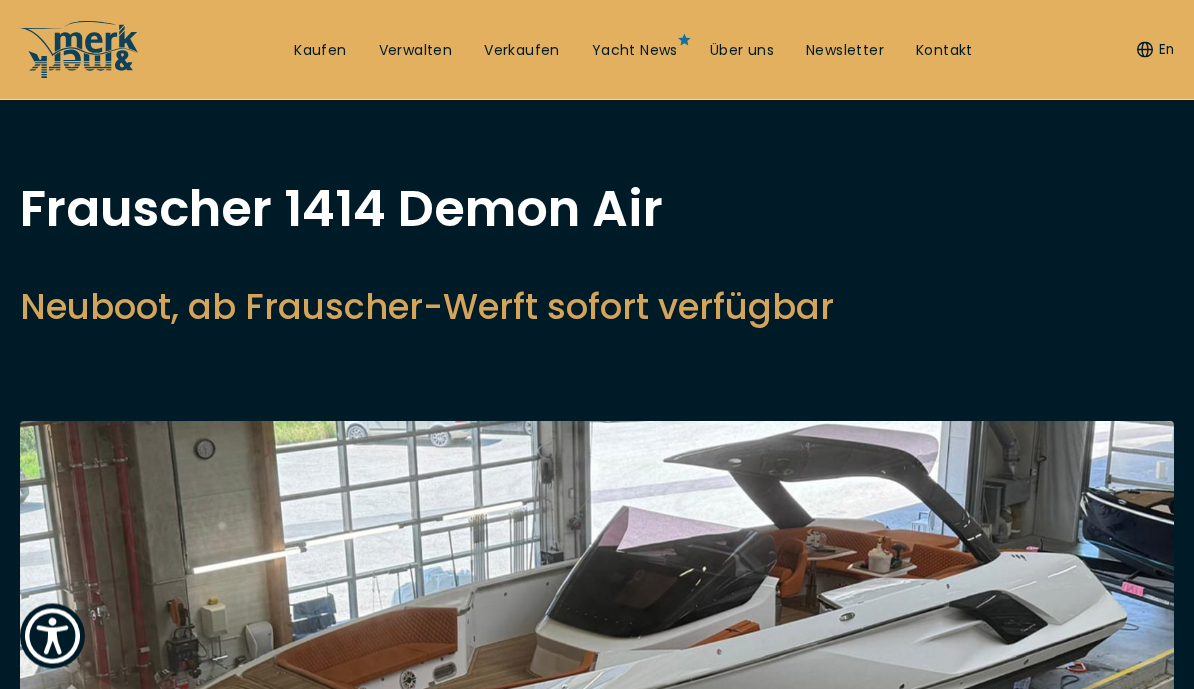 scroll, scrollTop: 0, scrollLeft: 0, axis: both 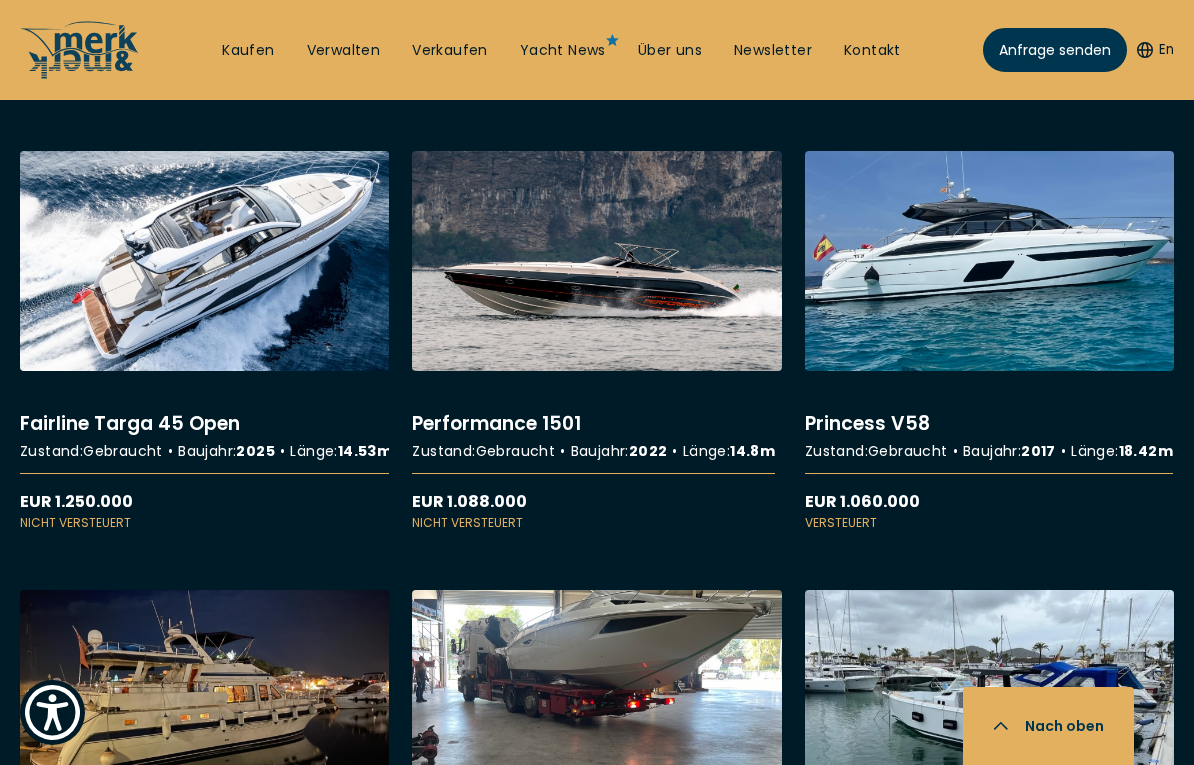 click on "More details about  Performance 1501" at bounding box center (596, 341) 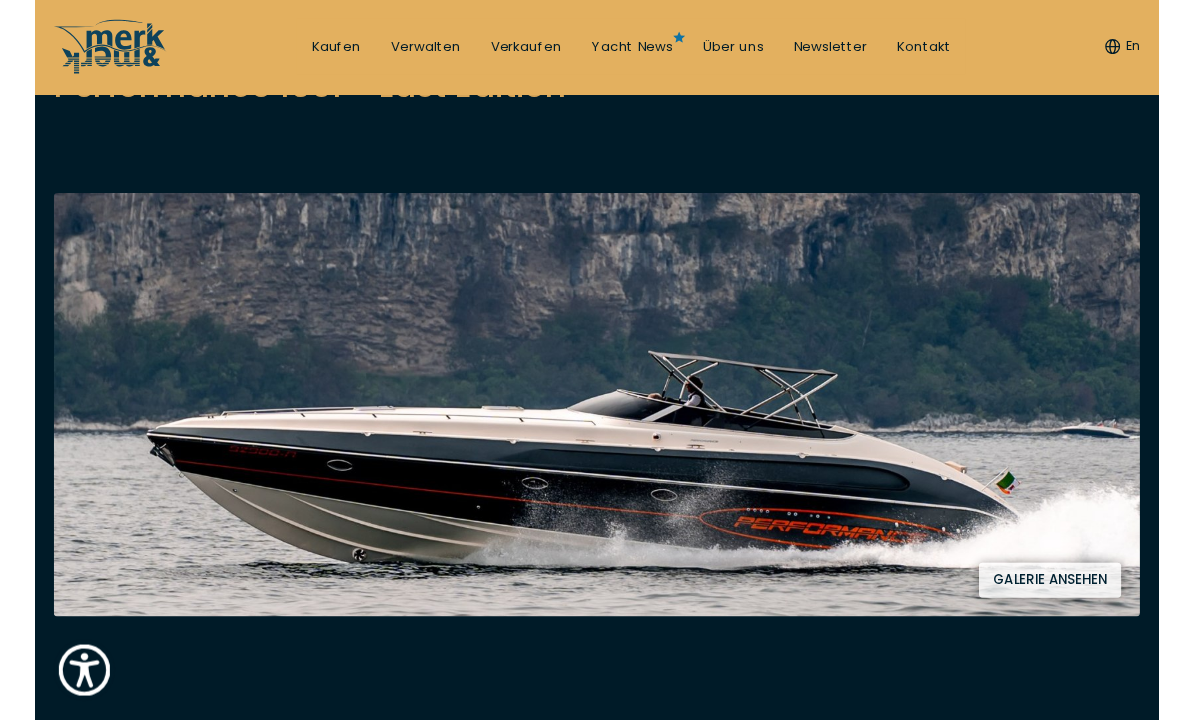 scroll, scrollTop: 274, scrollLeft: 0, axis: vertical 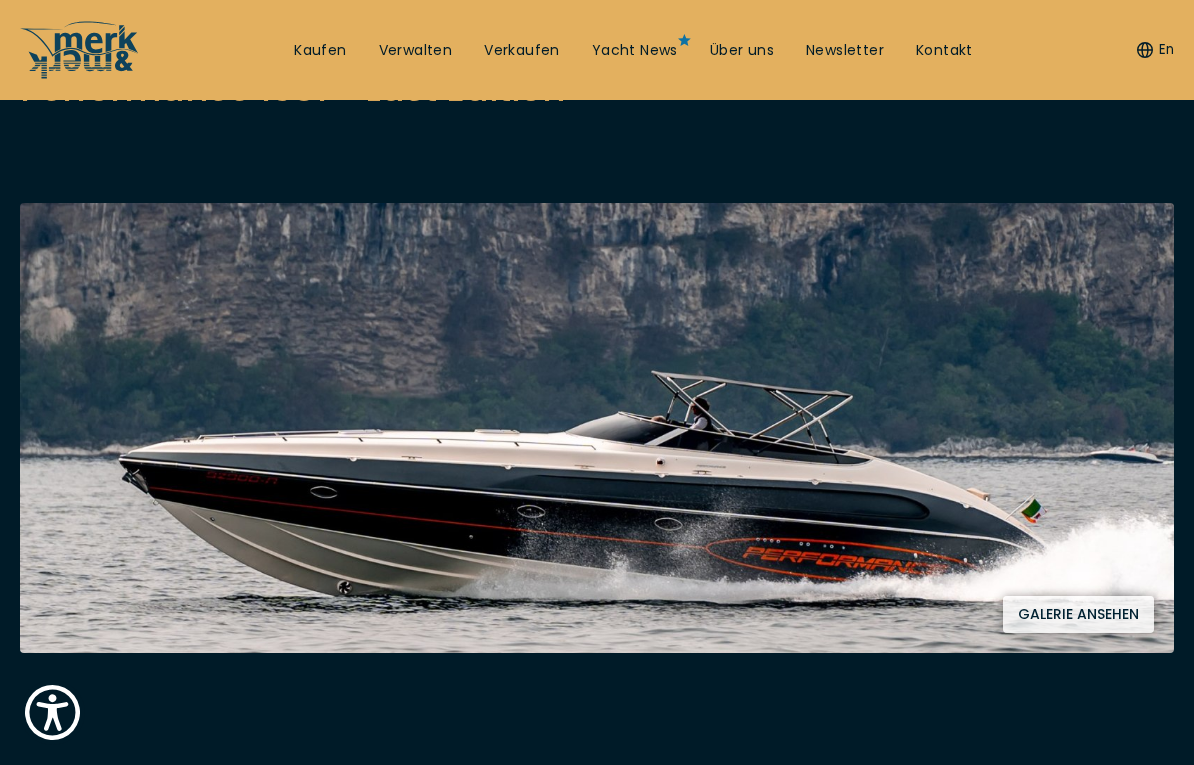 click on "Galerie ansehen" at bounding box center [1078, 614] 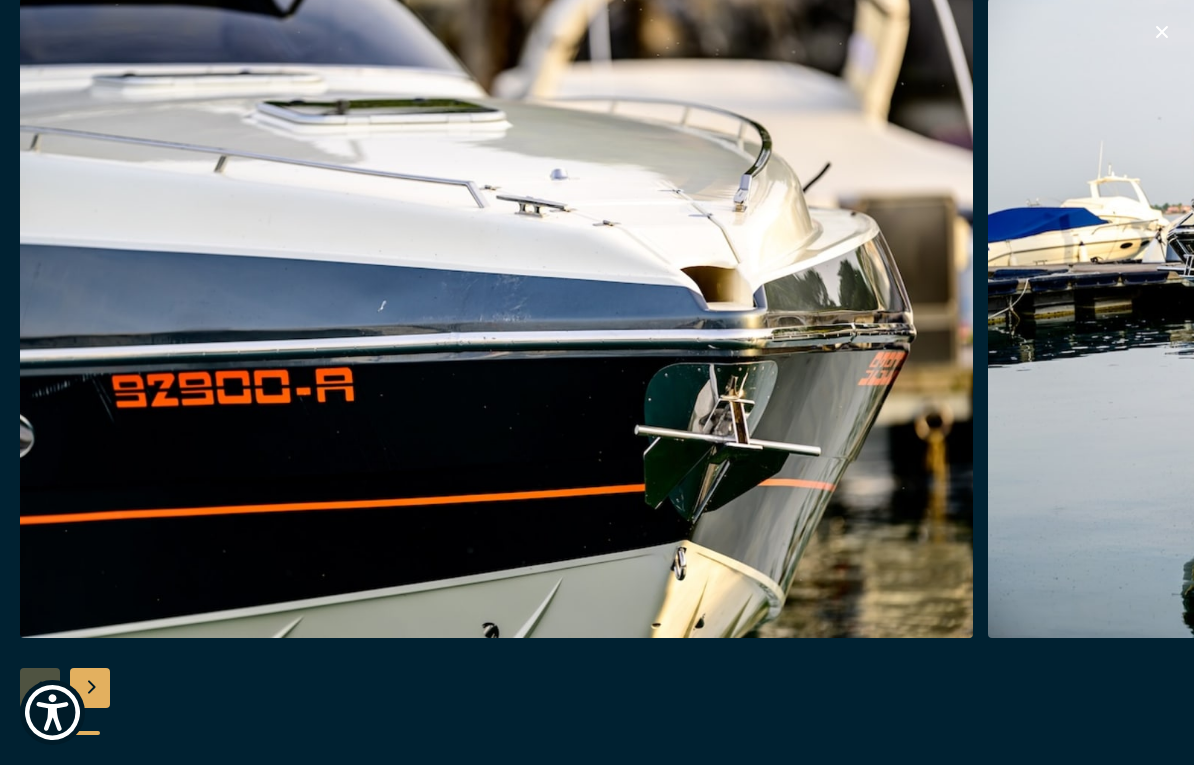 click at bounding box center [1464, 318] 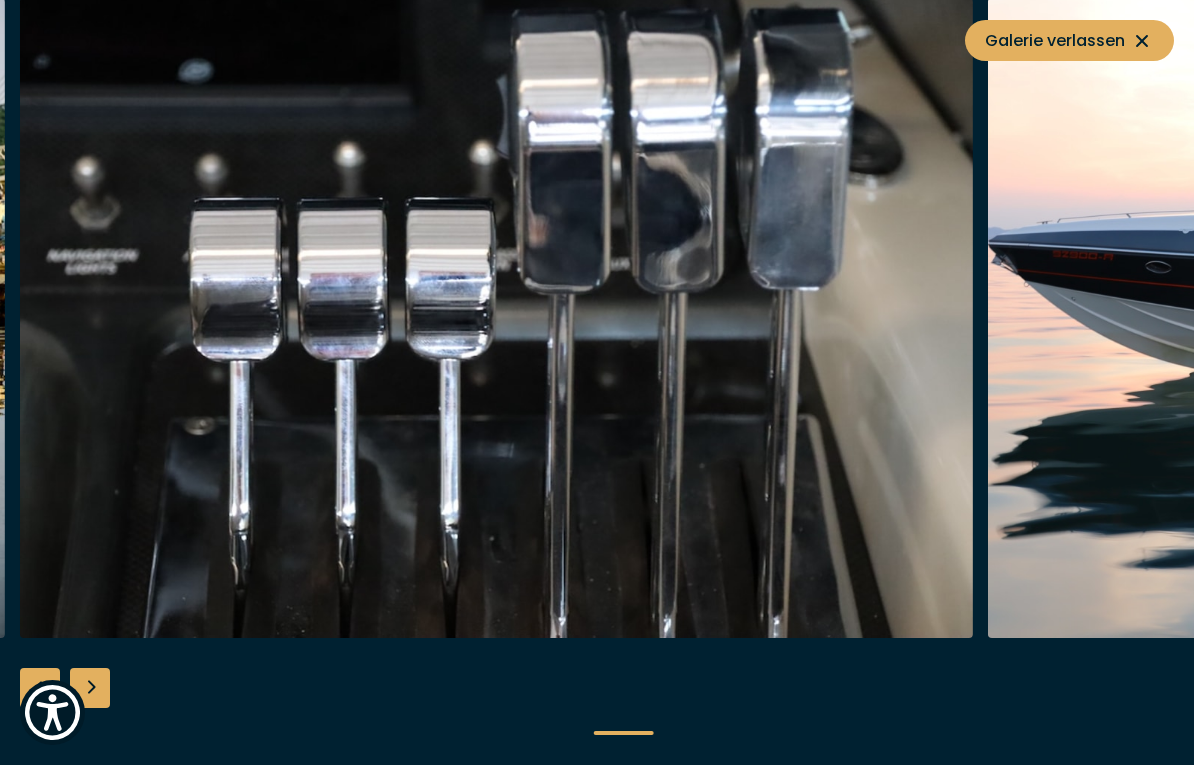 scroll, scrollTop: 1076, scrollLeft: 0, axis: vertical 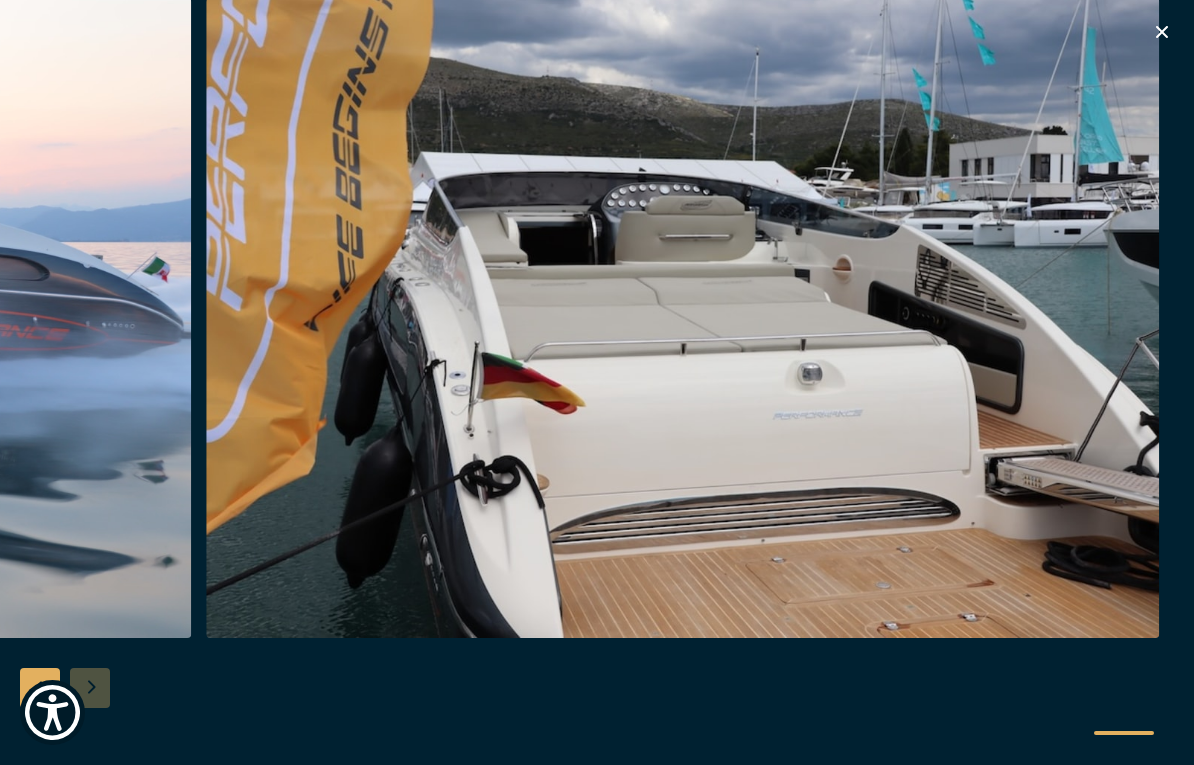 click 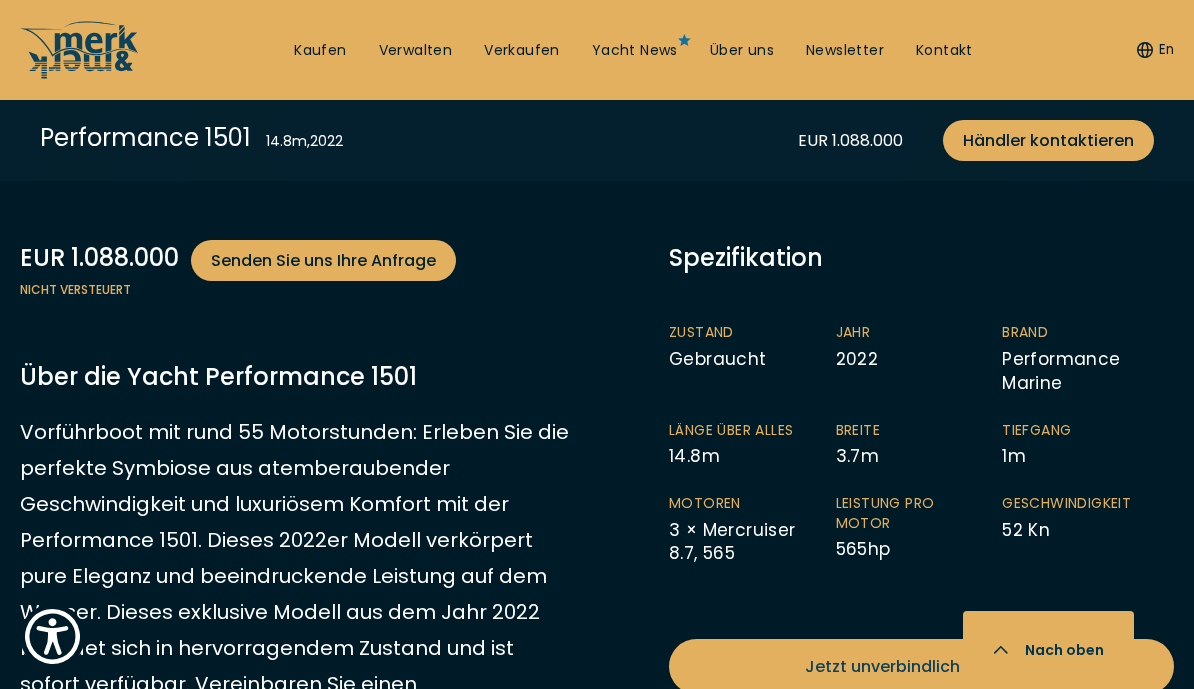 scroll, scrollTop: 850, scrollLeft: 0, axis: vertical 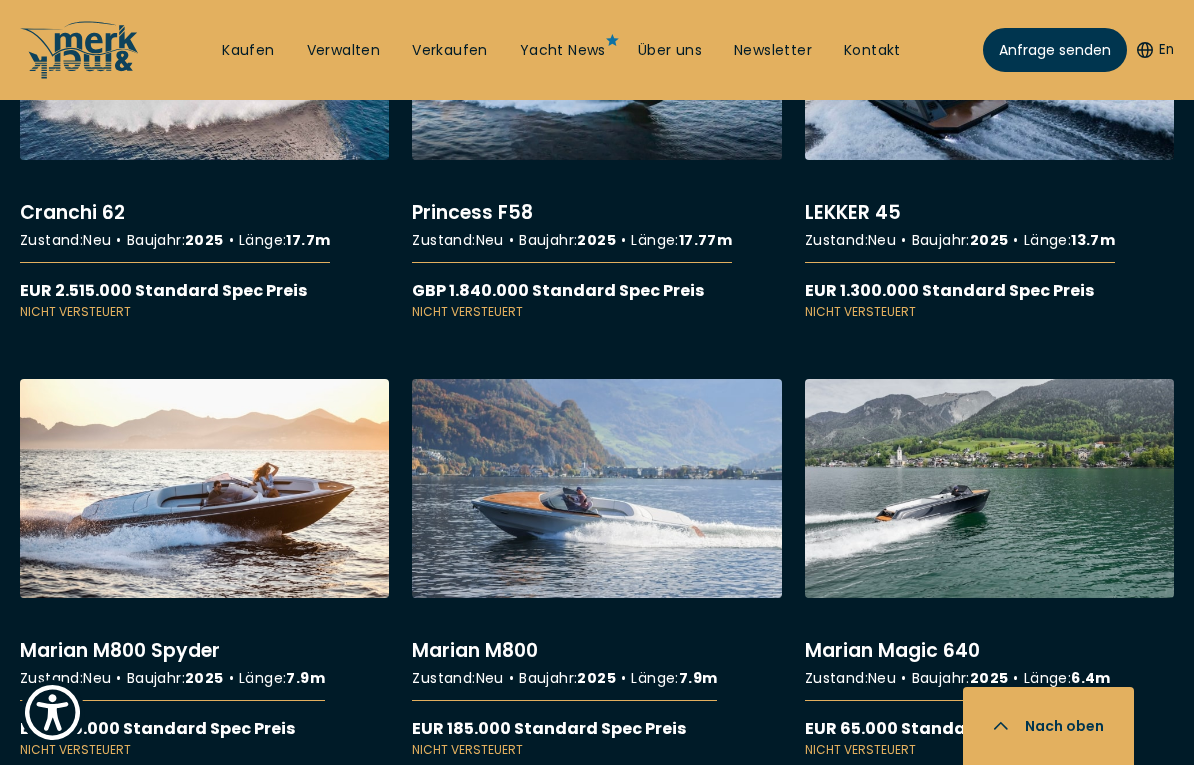 click on "More details about  LEKKER 45" at bounding box center (989, 130) 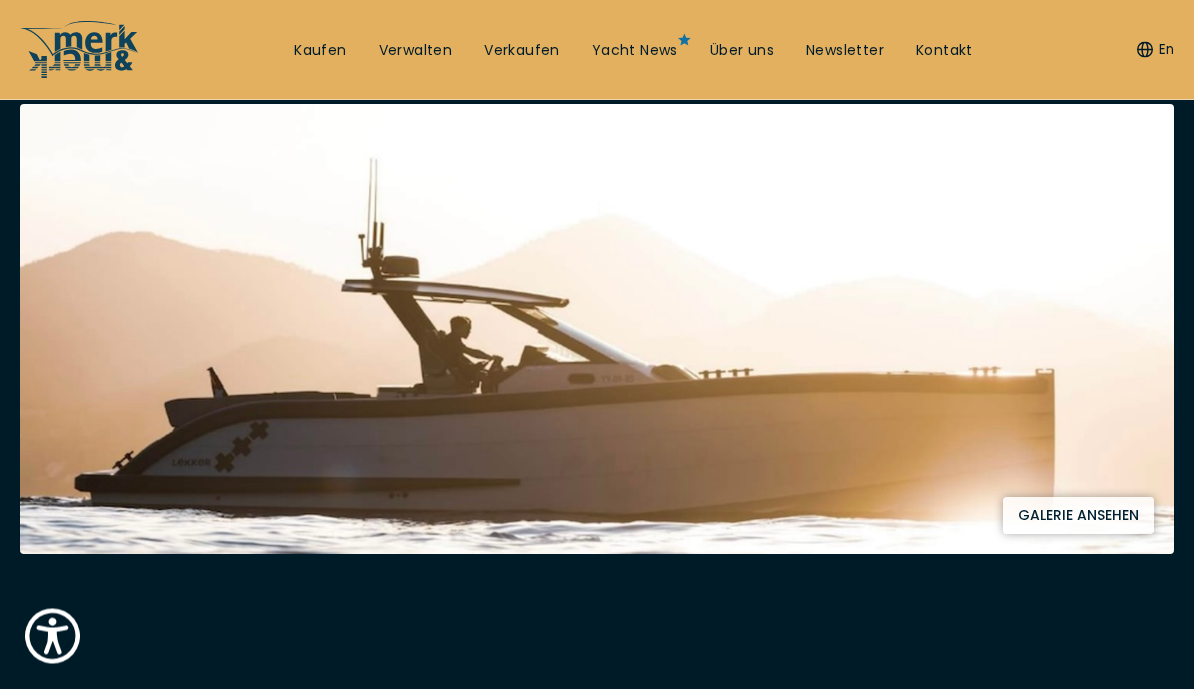 scroll, scrollTop: 322, scrollLeft: 0, axis: vertical 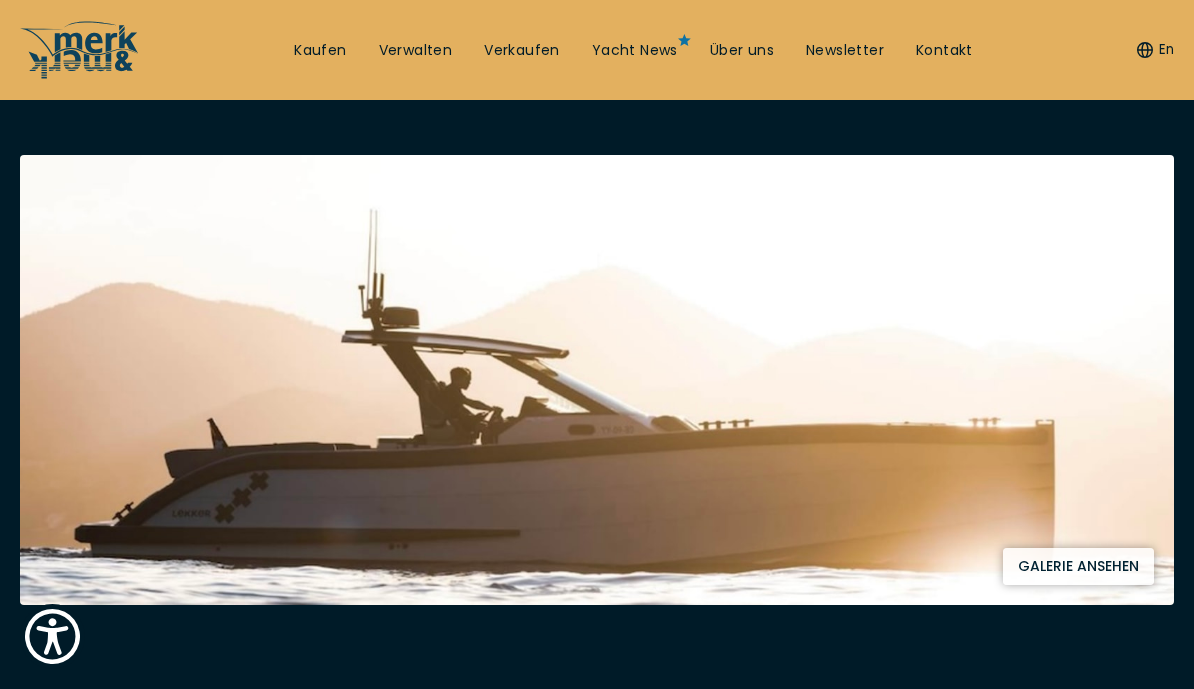 click on "Galerie ansehen" at bounding box center [1078, 566] 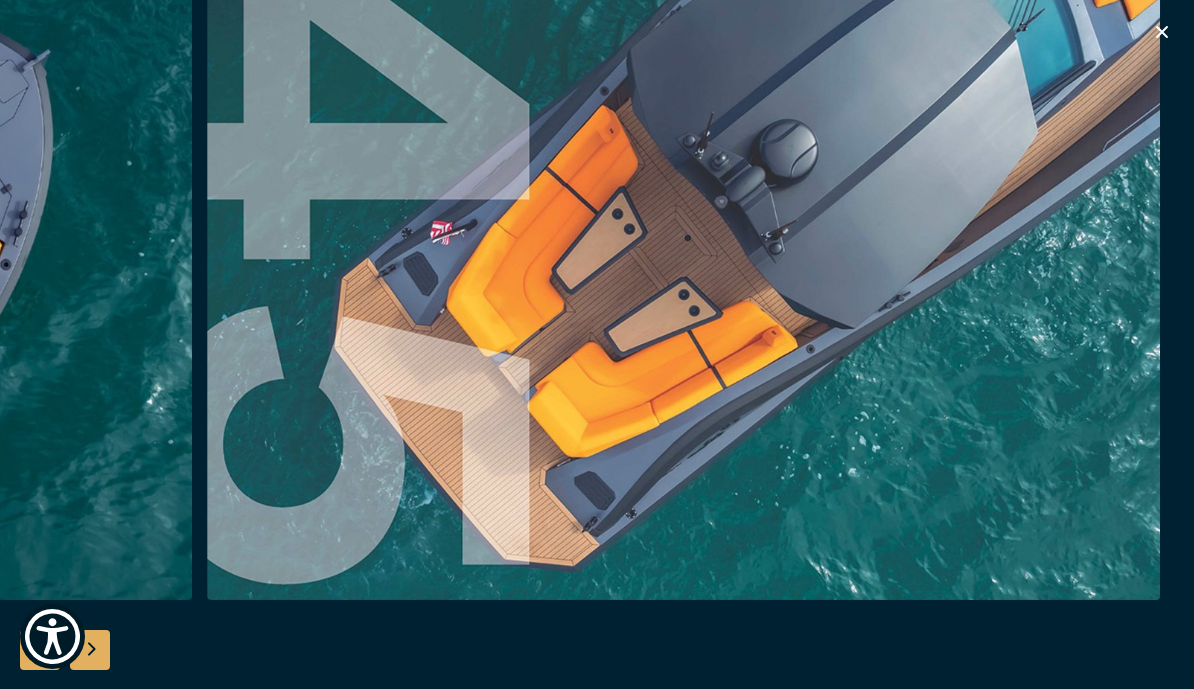 click 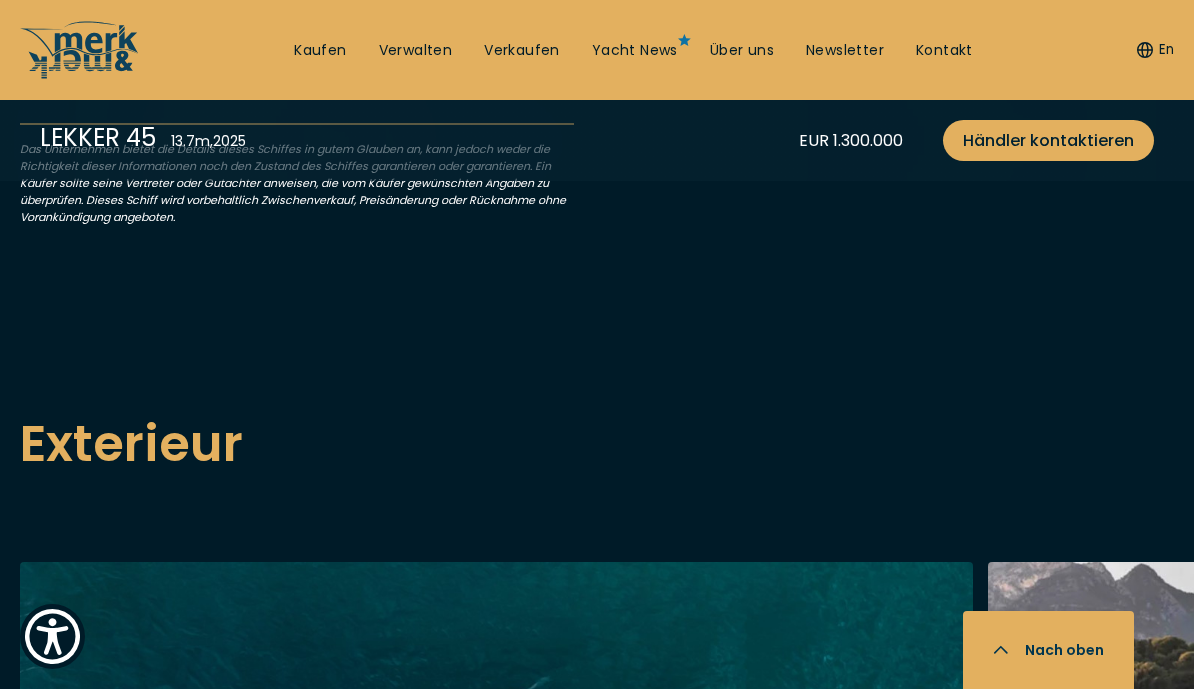 scroll, scrollTop: 2007, scrollLeft: 0, axis: vertical 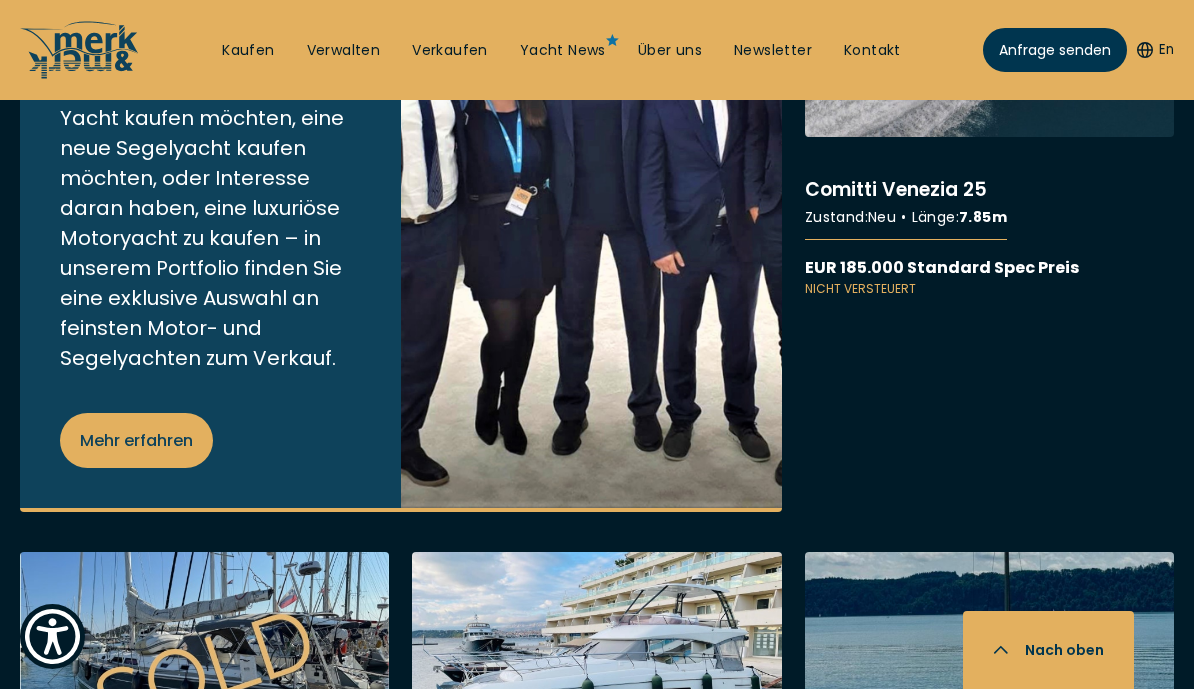 click on "More details about  Comitti Venezia 25" at bounding box center (989, 108) 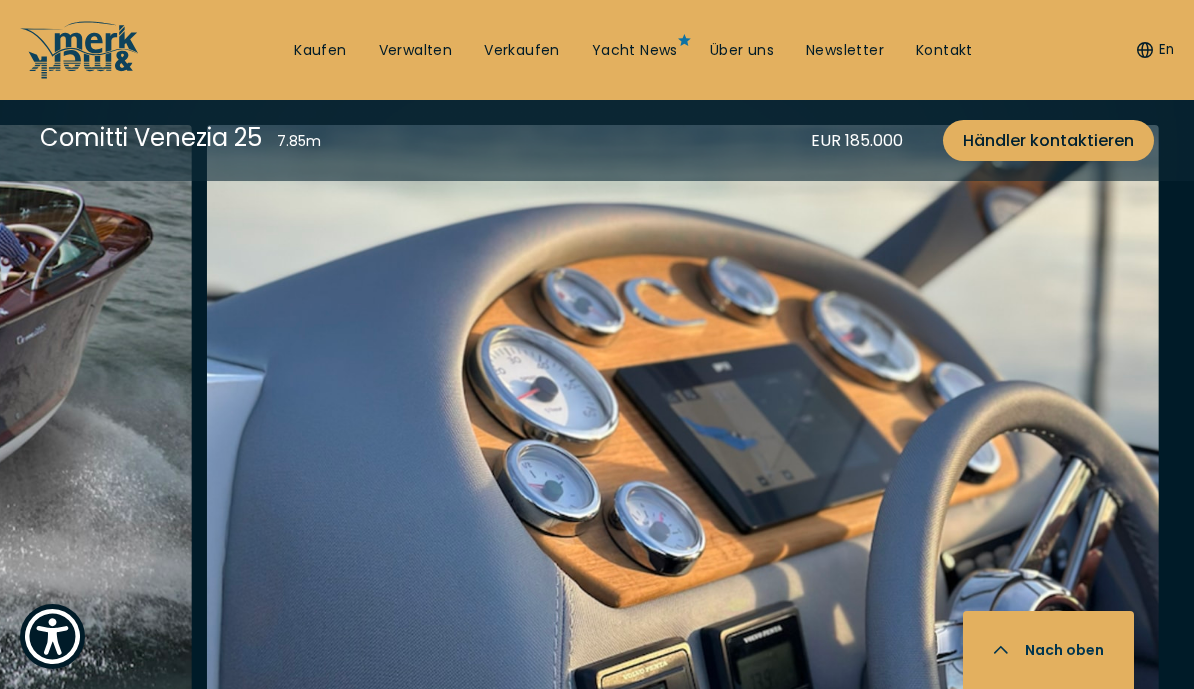 scroll, scrollTop: 2211, scrollLeft: 0, axis: vertical 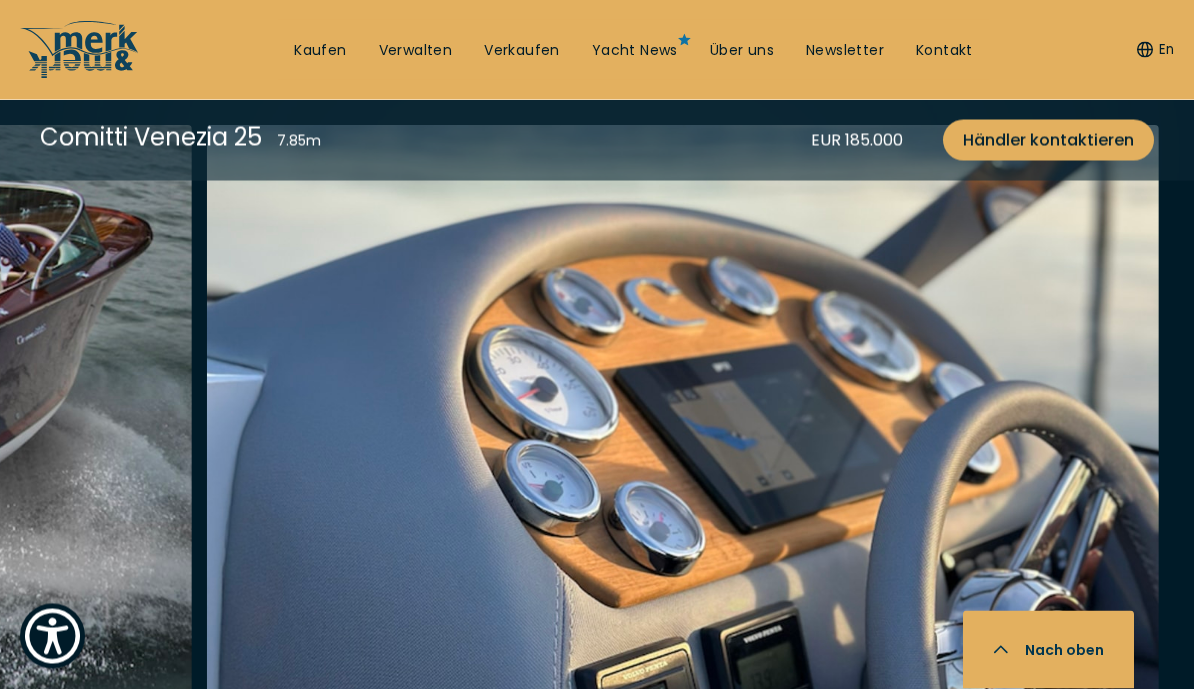 click on "Kaufen Verwalten Verkaufen Yacht News  Über uns Newsletter Kontakt Senden Sie uns Ihre Anfrage" at bounding box center [633, 50] 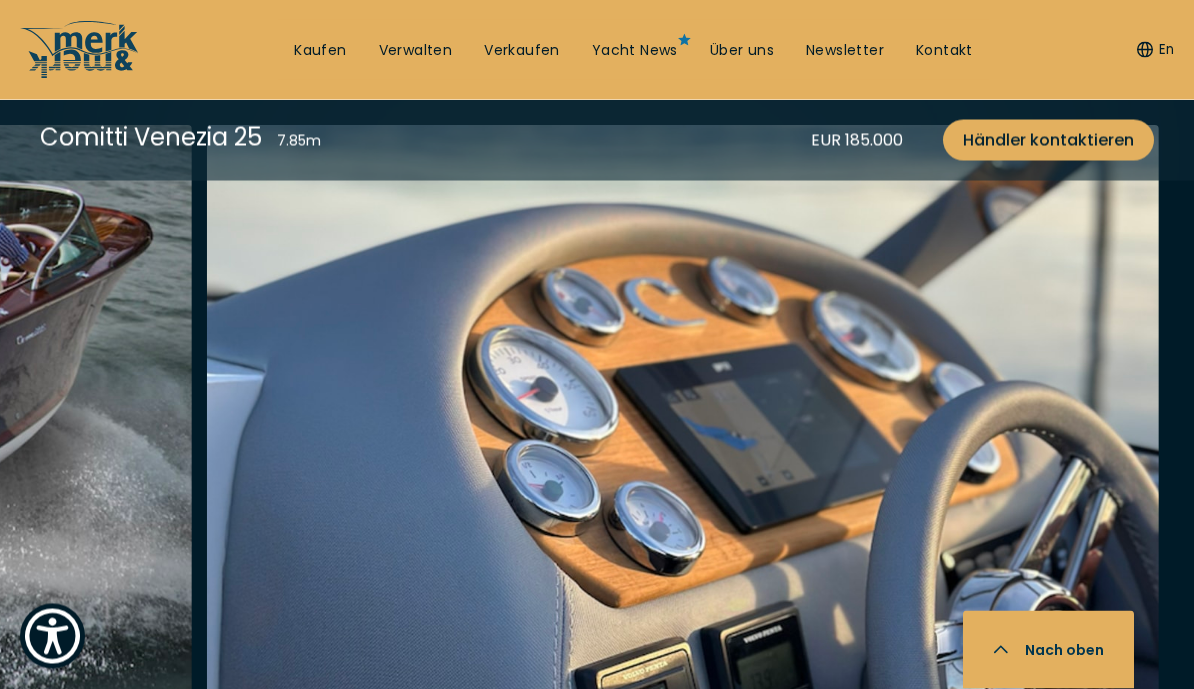 scroll, scrollTop: 2212, scrollLeft: 0, axis: vertical 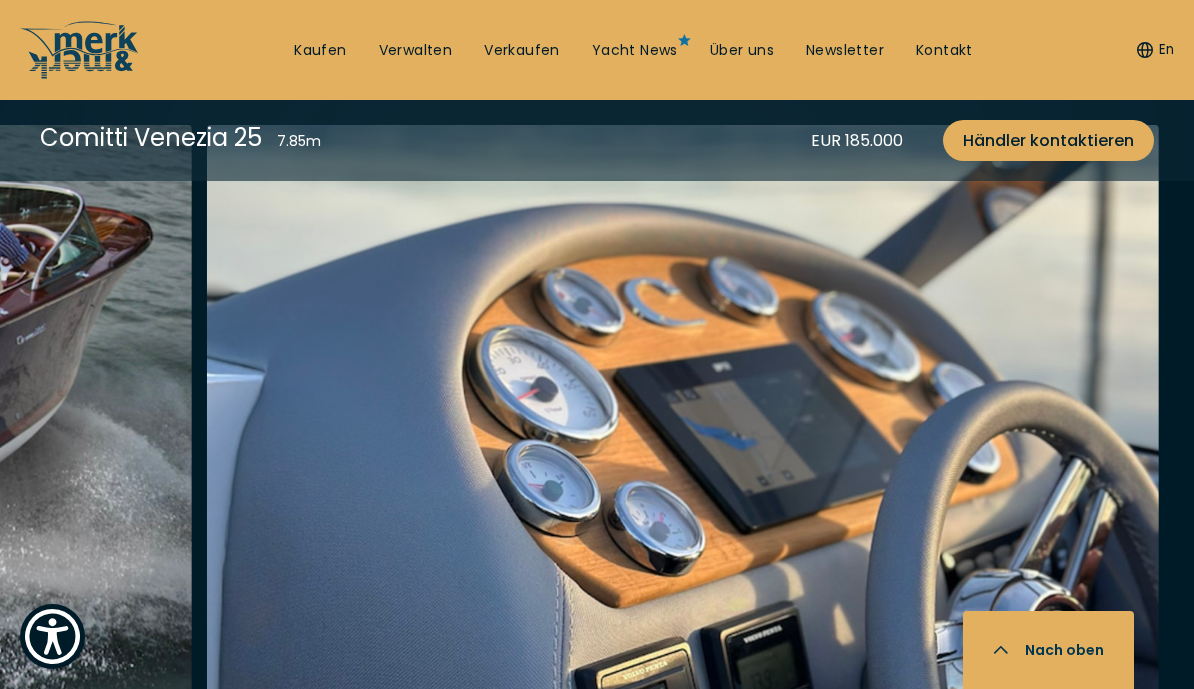 click on "Kaufen" at bounding box center [320, 51] 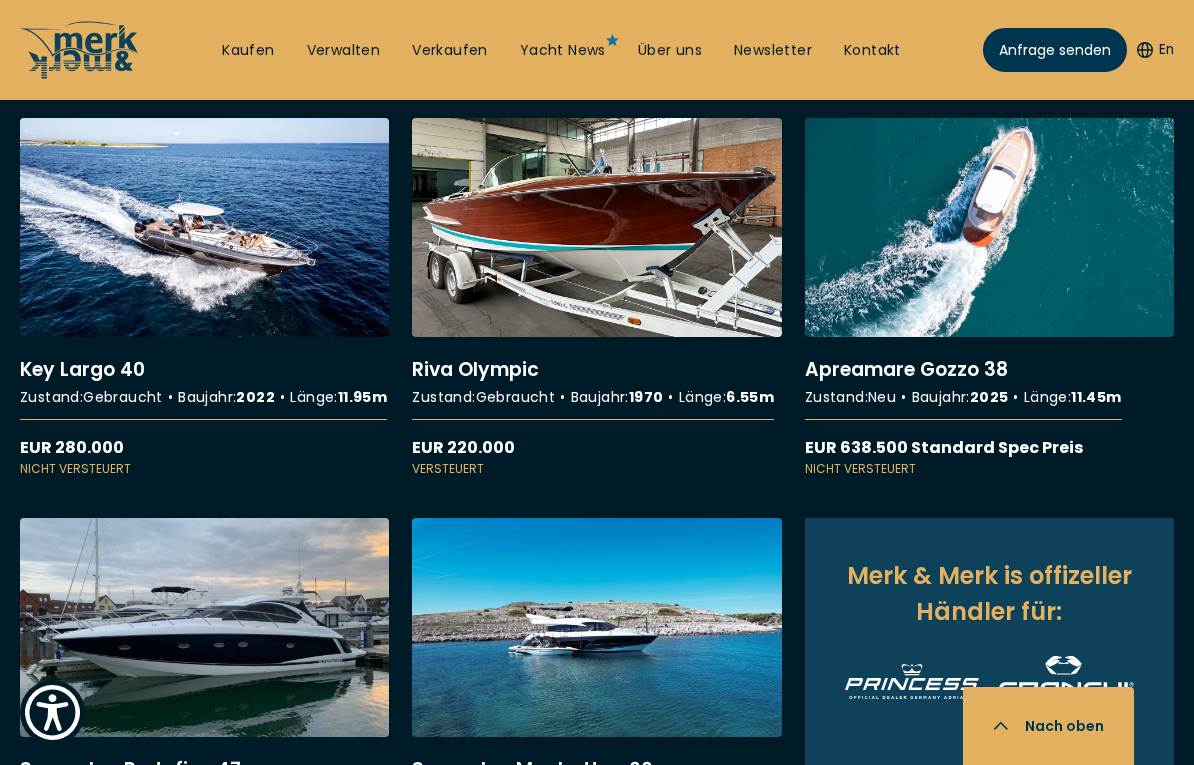 scroll, scrollTop: 1914, scrollLeft: 0, axis: vertical 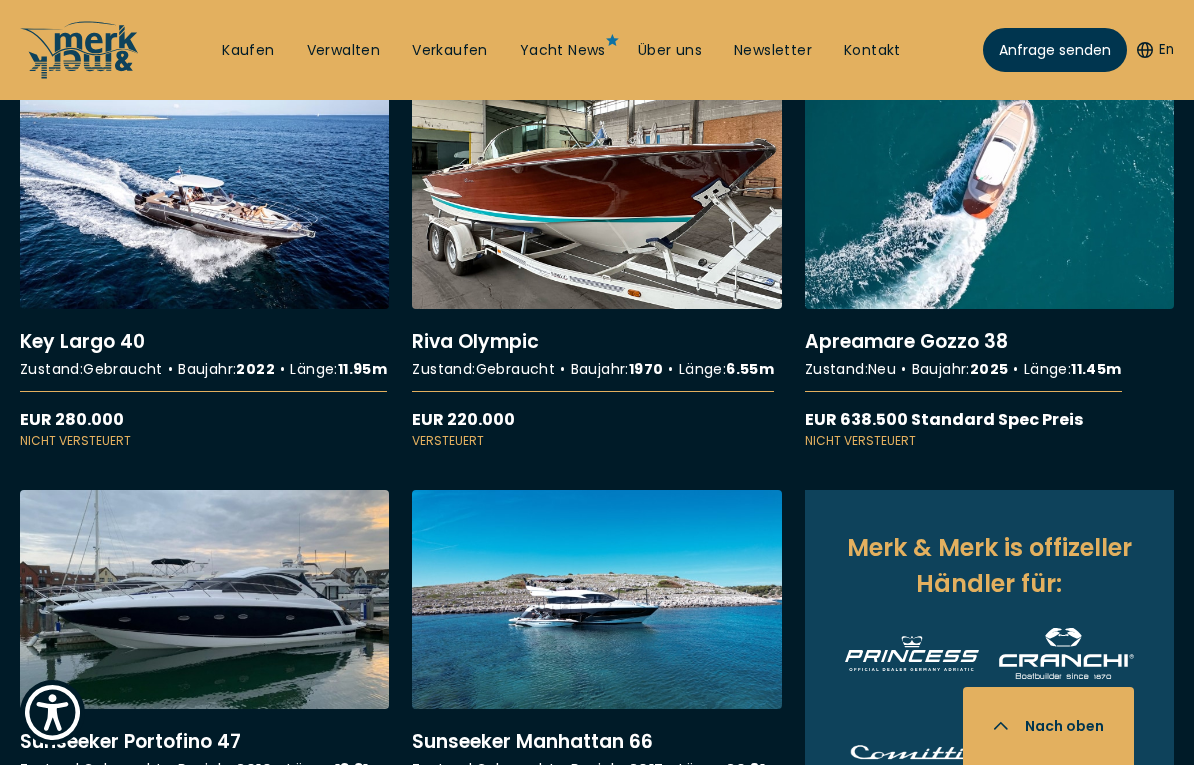 click on "More details about  Riva Olympic" at bounding box center [596, 270] 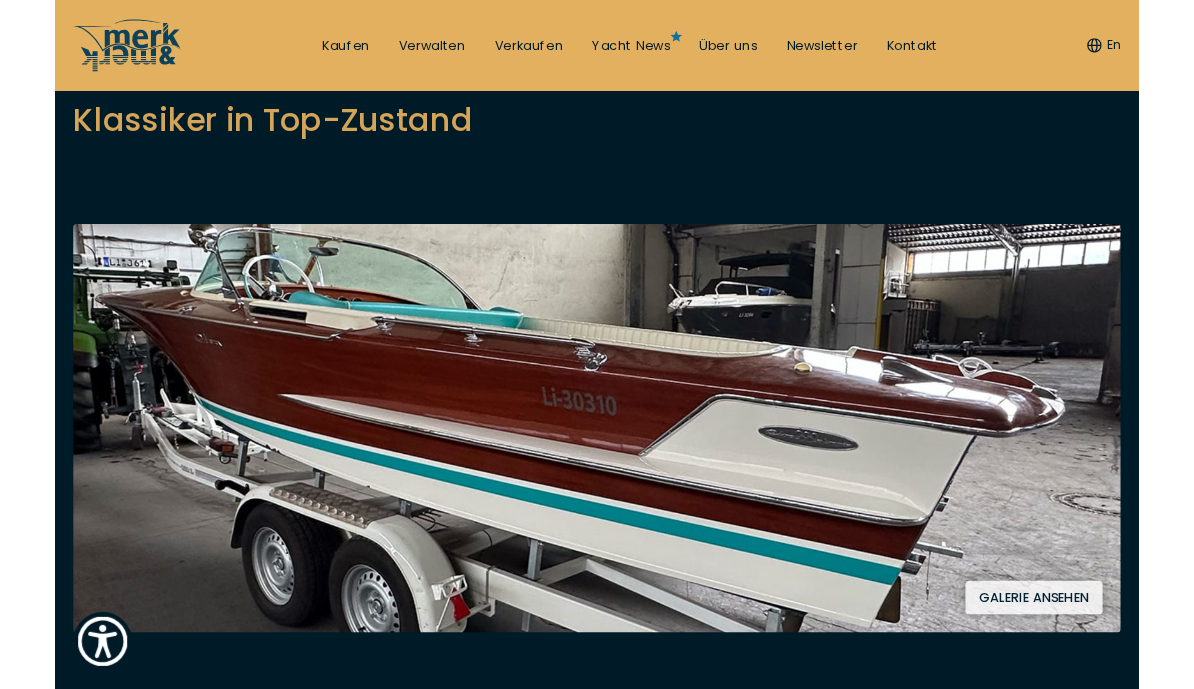 scroll, scrollTop: 299, scrollLeft: 0, axis: vertical 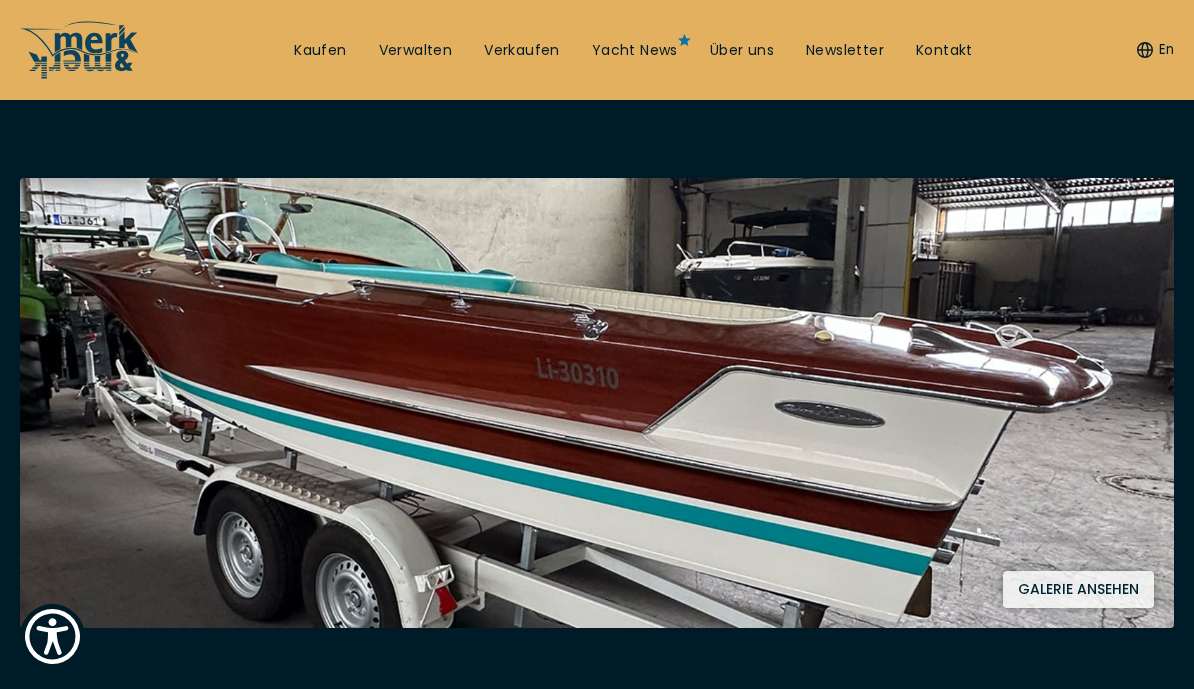 click on "Galerie ansehen" at bounding box center (1078, 589) 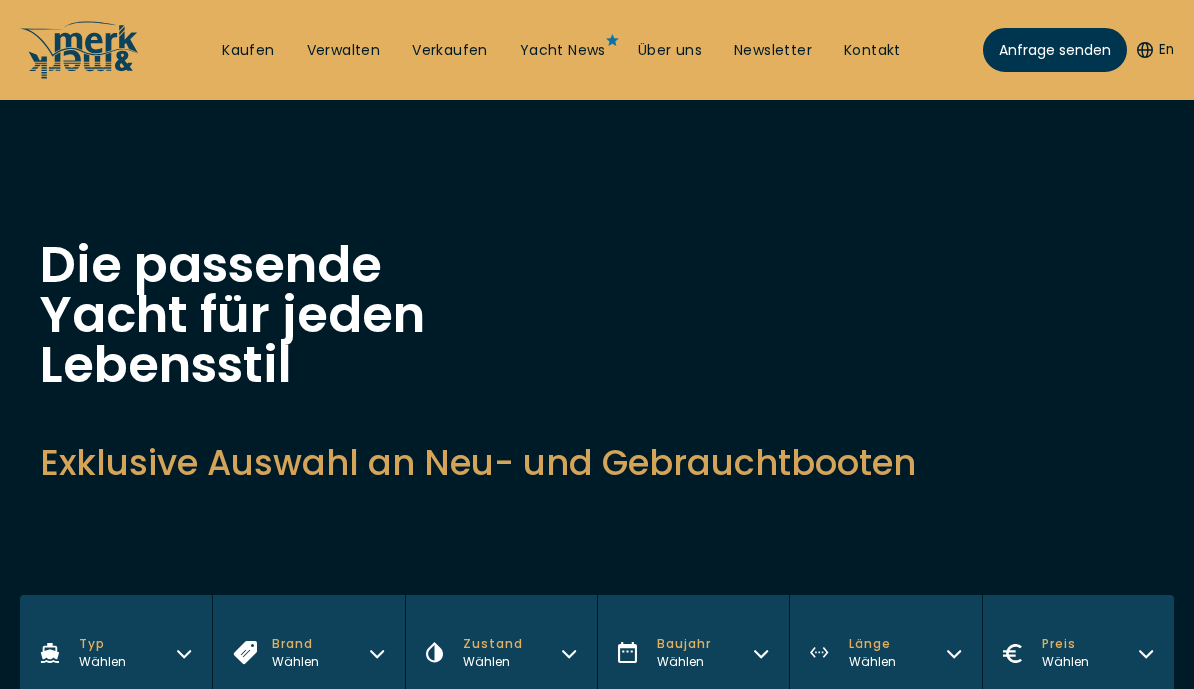 scroll, scrollTop: 0, scrollLeft: 0, axis: both 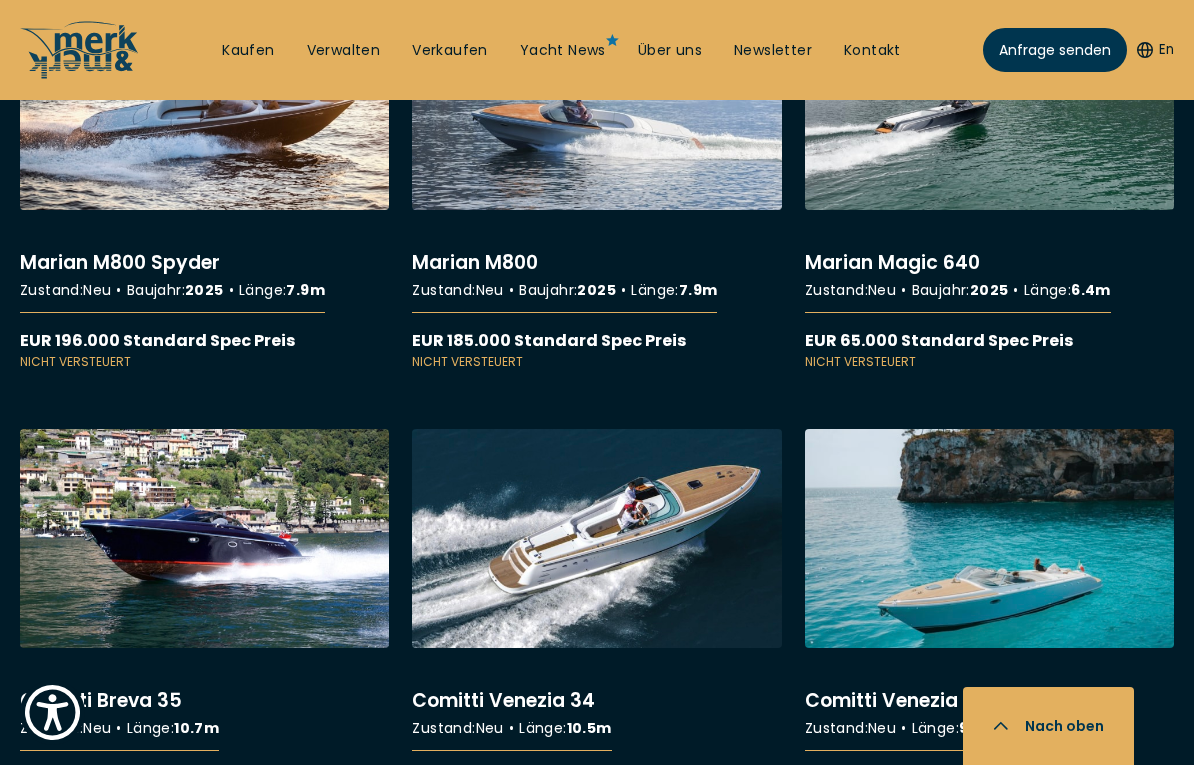 click on "More details about  [BRAND] [MODEL]" at bounding box center (989, 181) 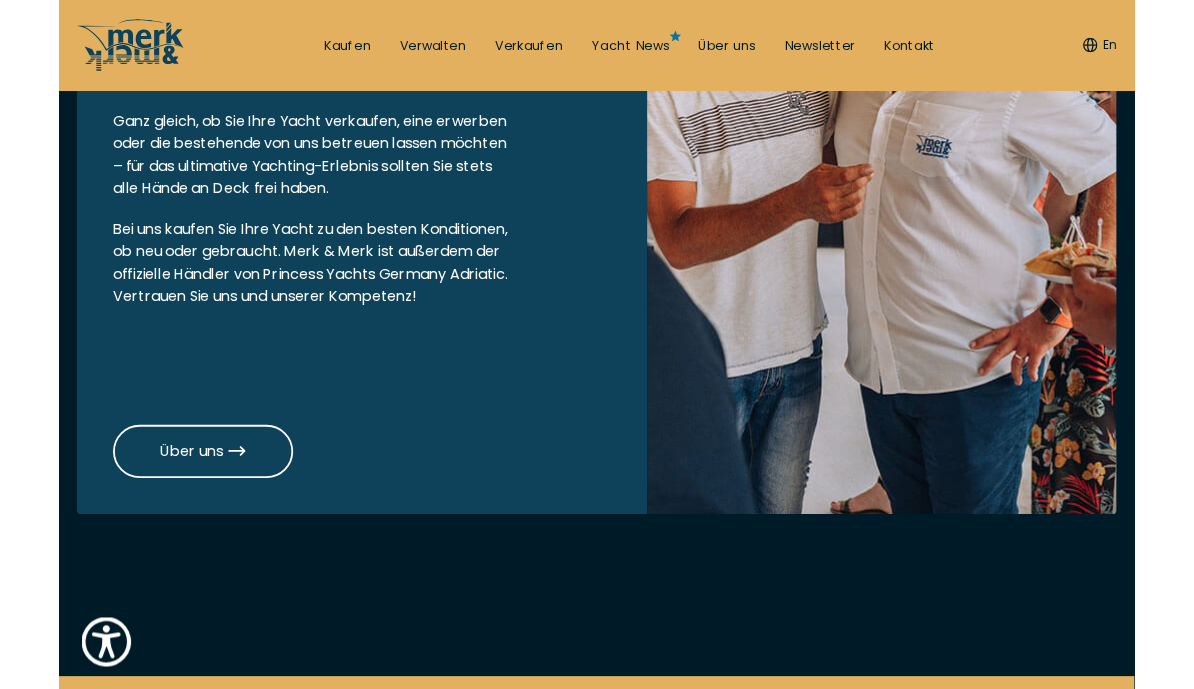 scroll, scrollTop: 0, scrollLeft: 0, axis: both 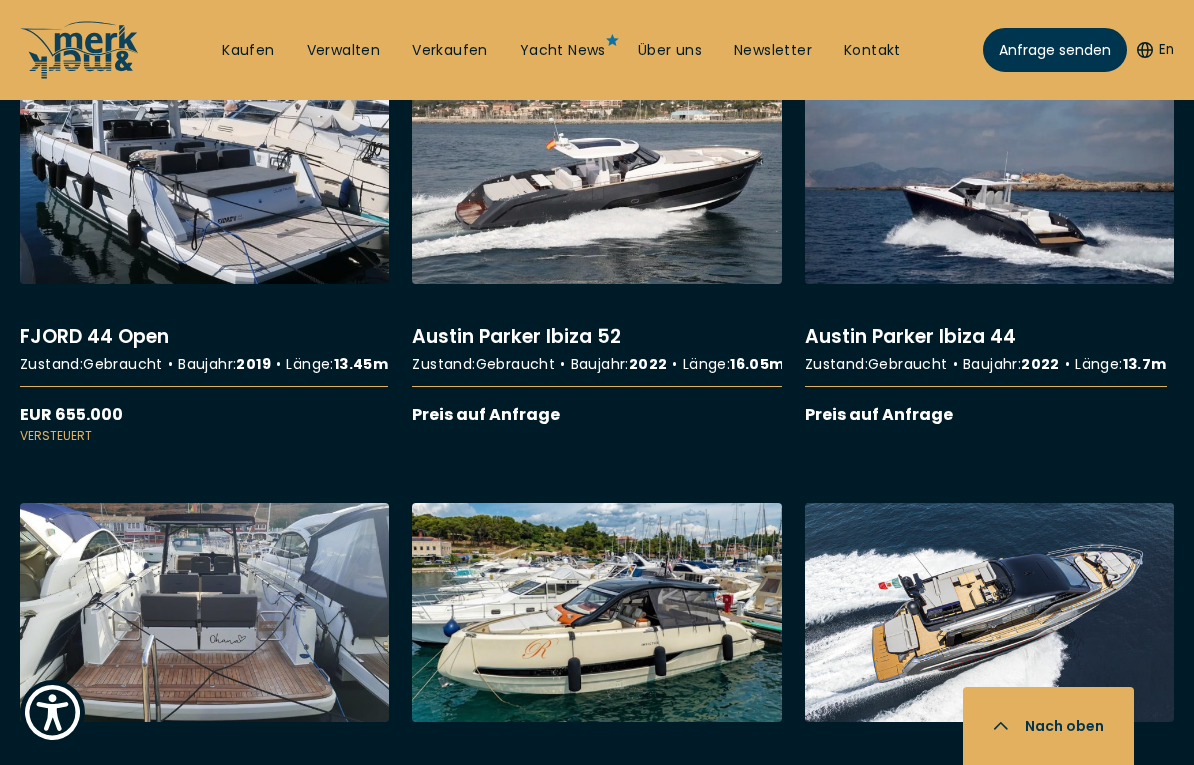 click on "More details about [CITY] [BRAND]" at bounding box center [596, 246] 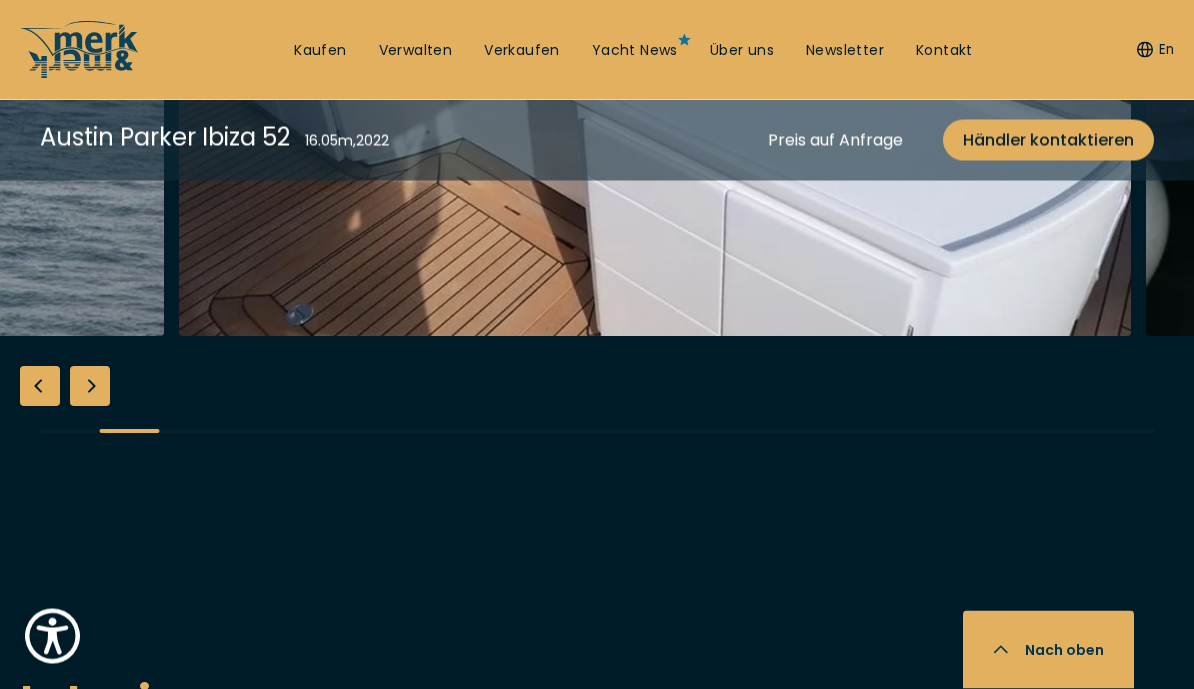 scroll, scrollTop: 2328, scrollLeft: 0, axis: vertical 